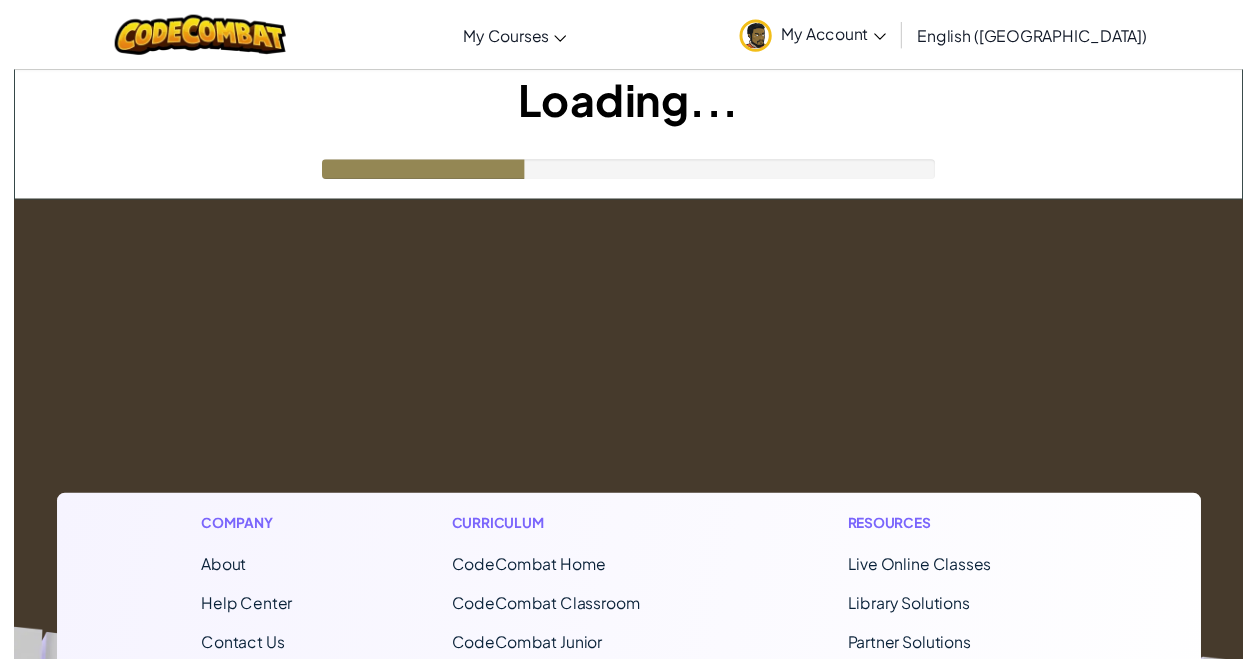 scroll, scrollTop: 0, scrollLeft: 0, axis: both 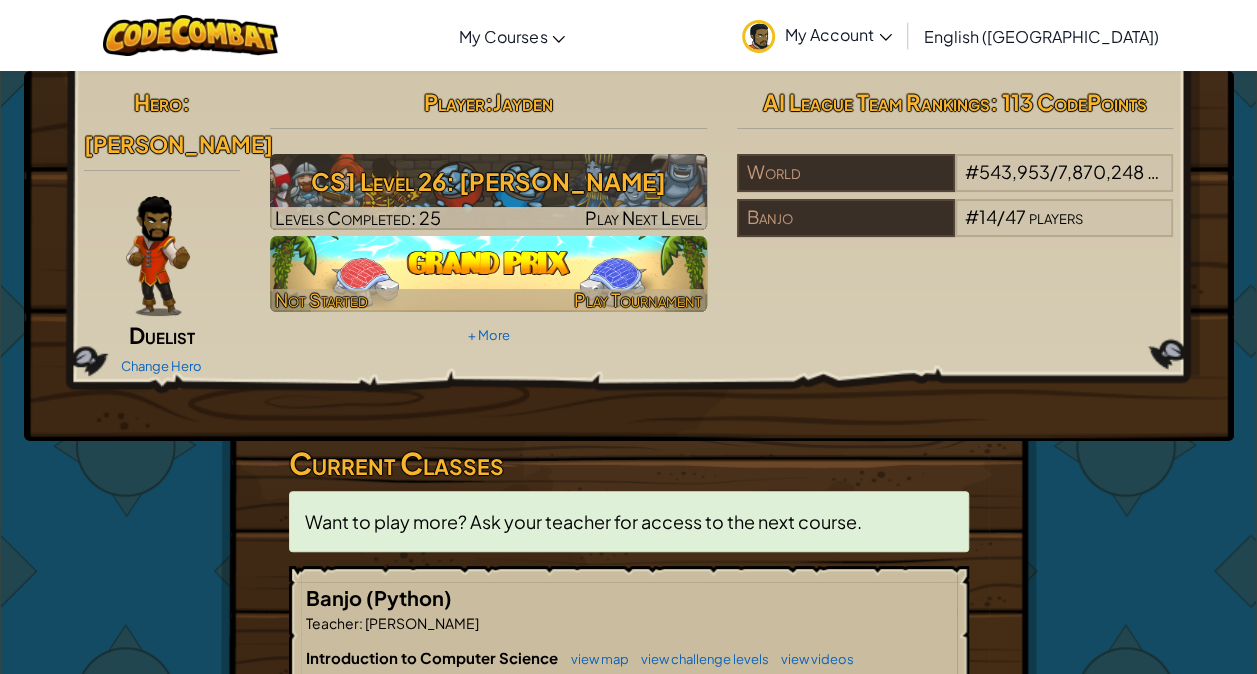 click at bounding box center [488, 274] 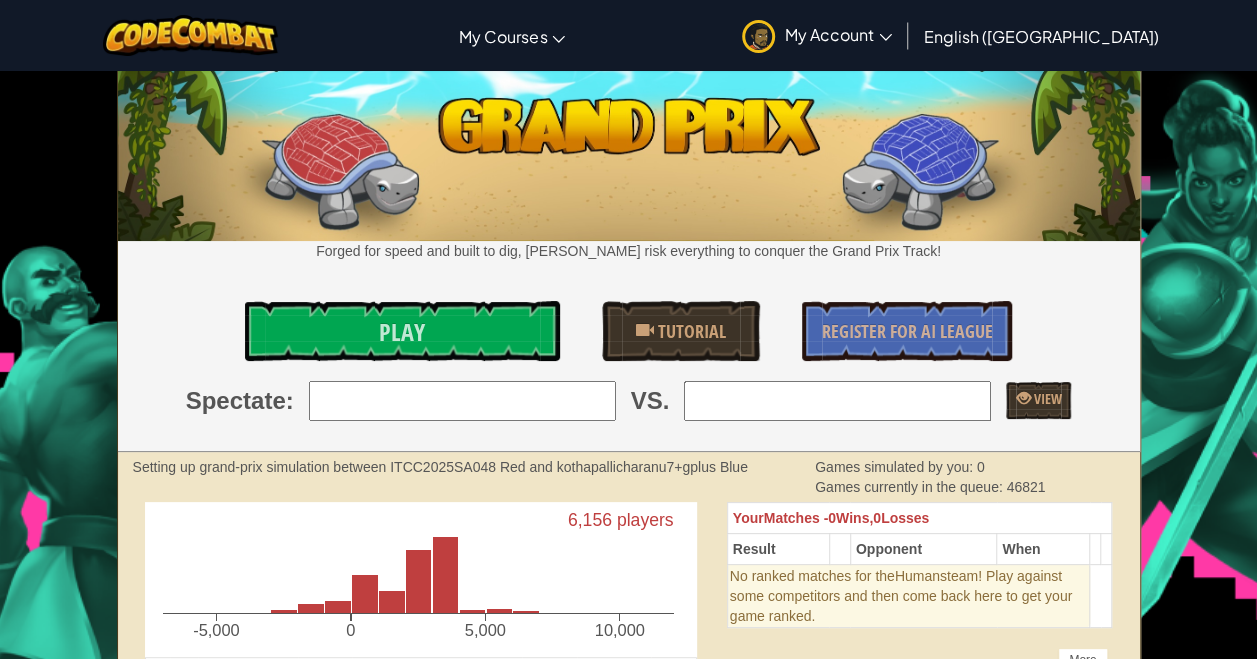 scroll, scrollTop: 100, scrollLeft: 0, axis: vertical 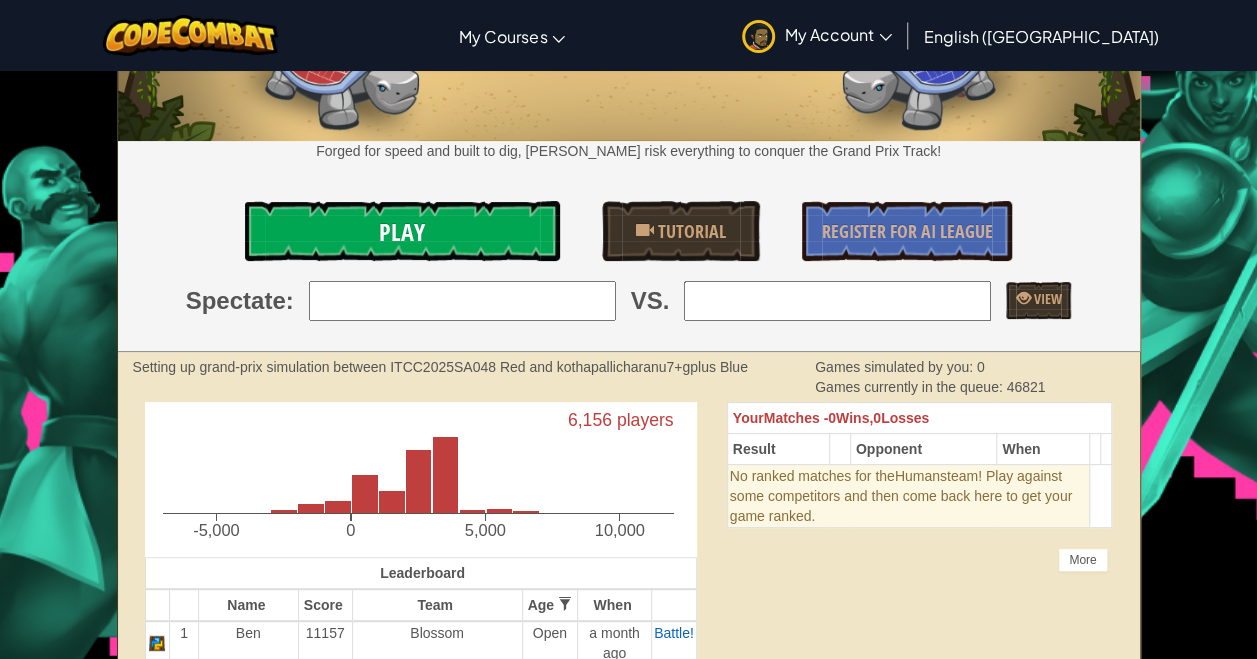 click on "Play" at bounding box center [402, 232] 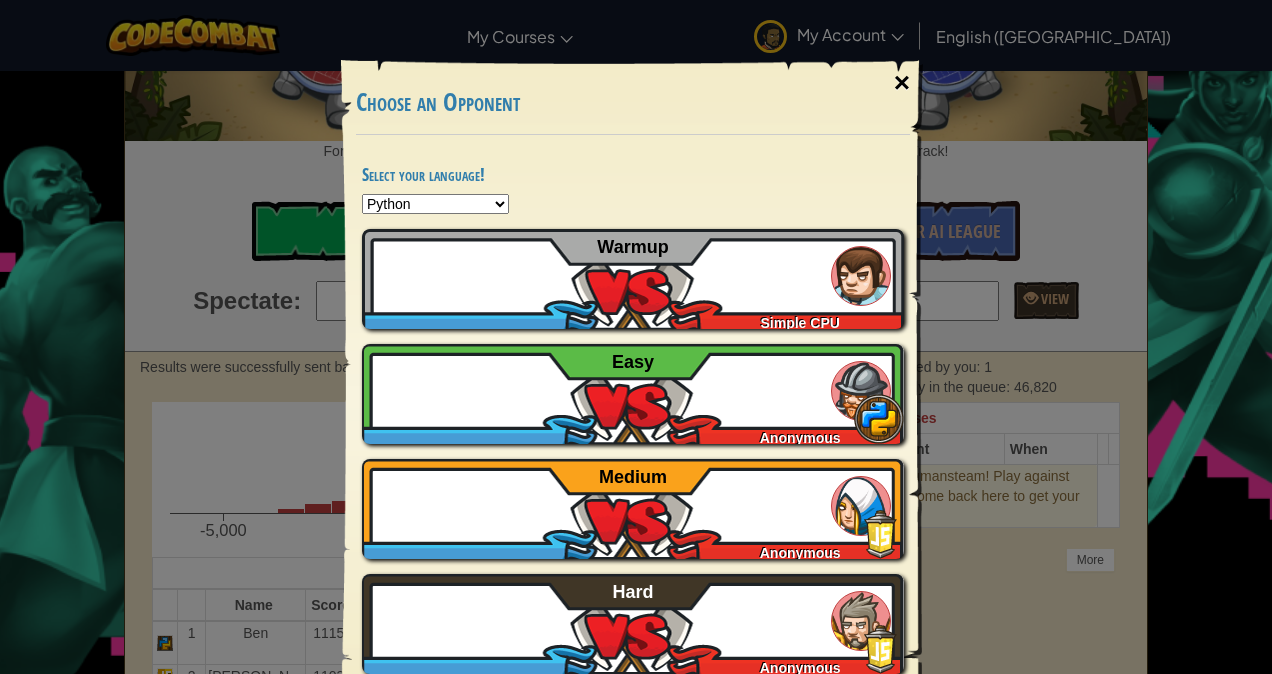 click on "×" at bounding box center (902, 83) 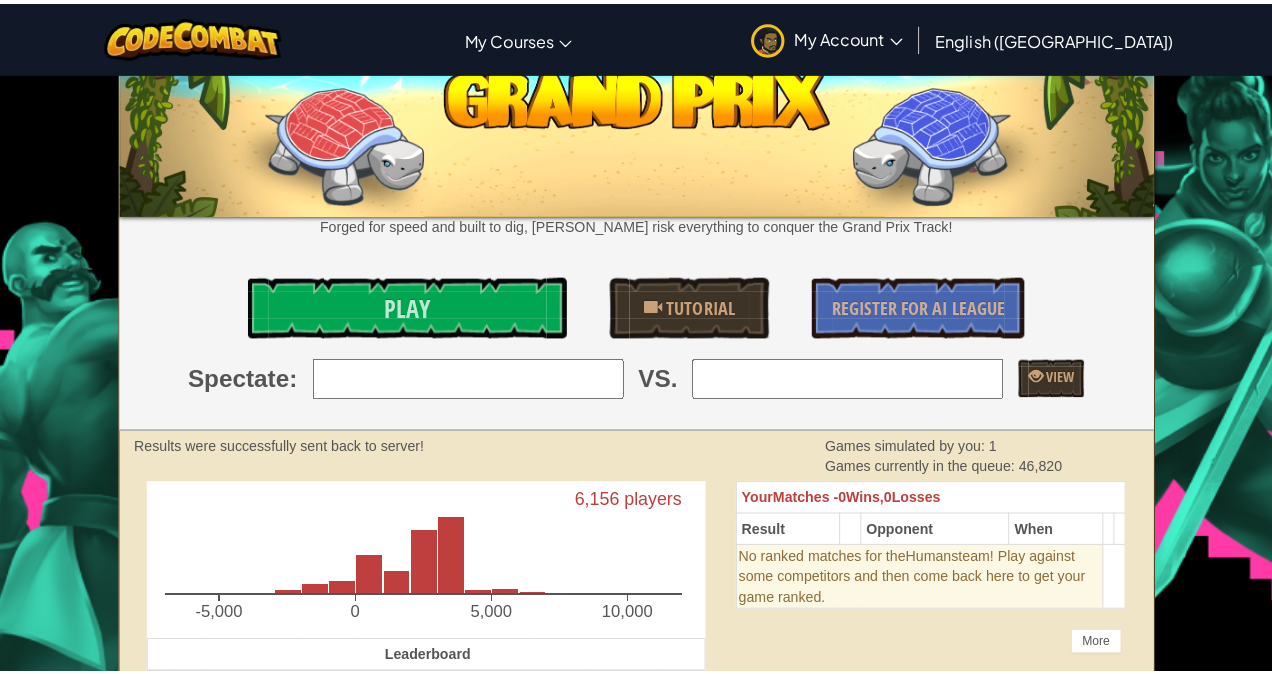 scroll, scrollTop: 0, scrollLeft: 0, axis: both 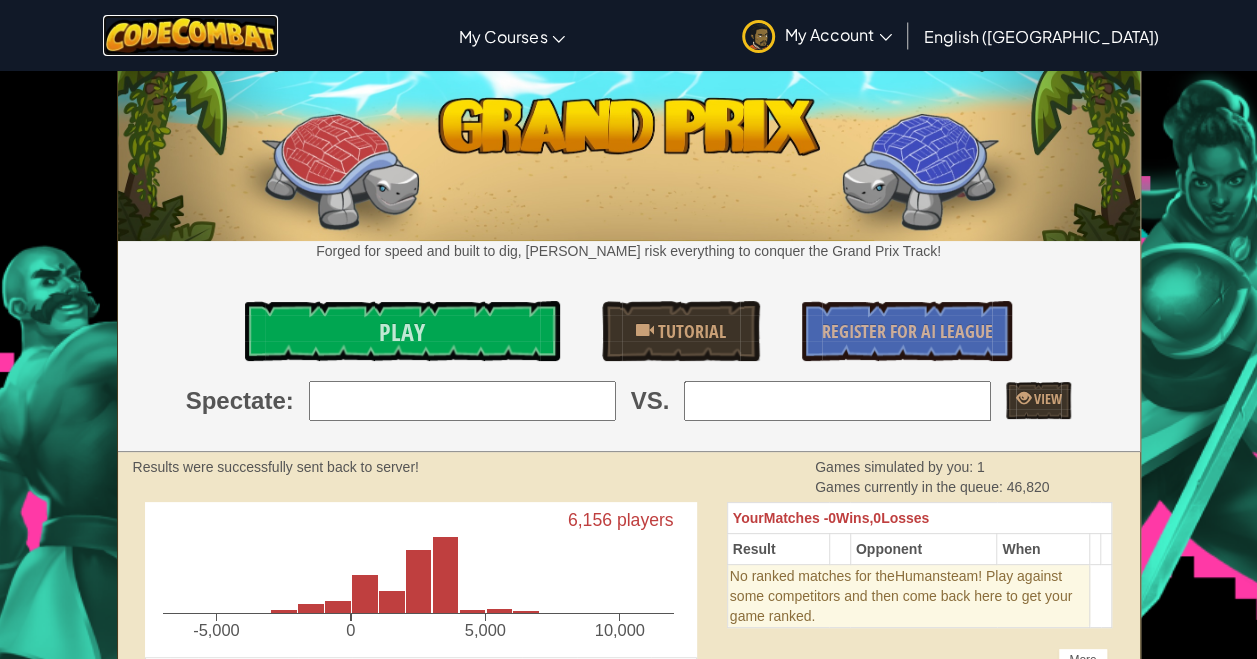 click at bounding box center [190, 35] 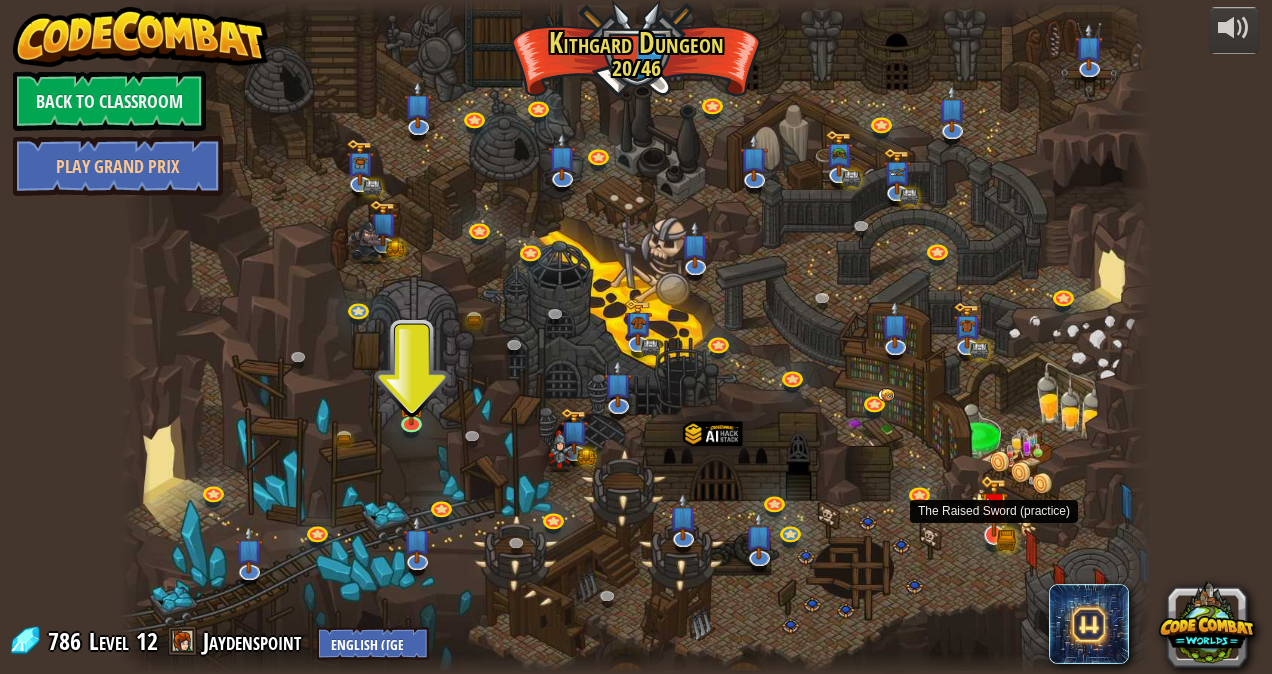 click at bounding box center [994, 506] 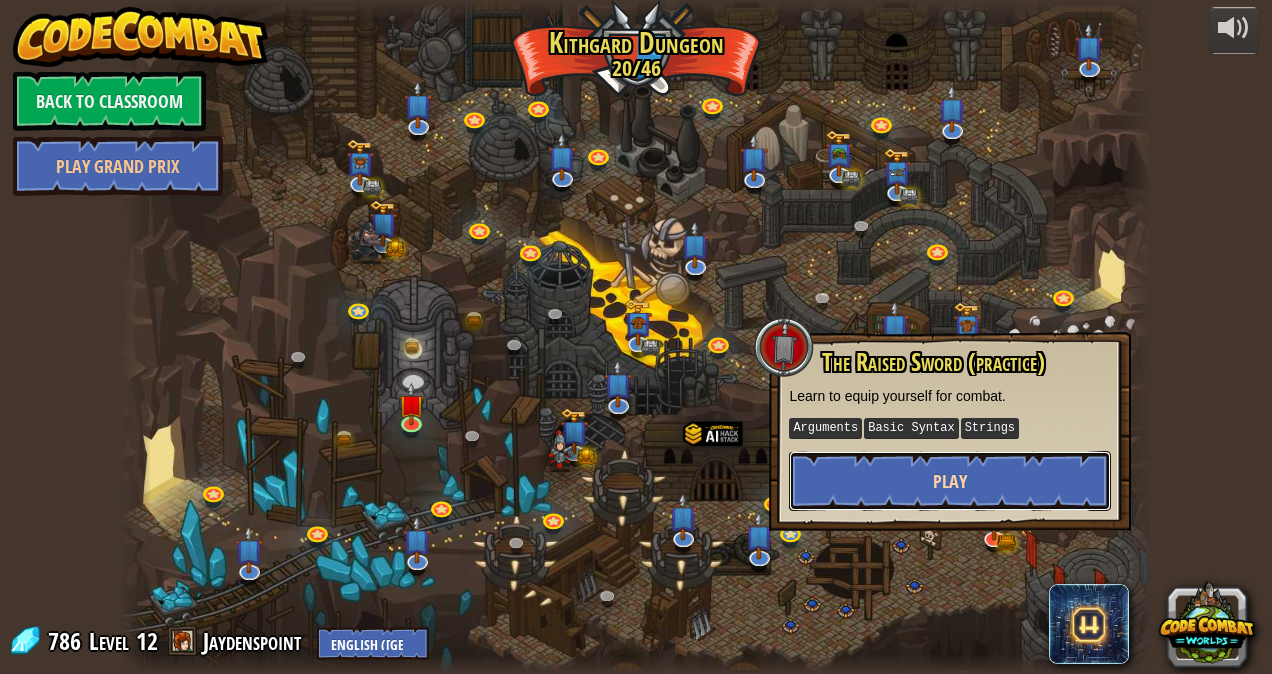 click on "Play" at bounding box center [950, 481] 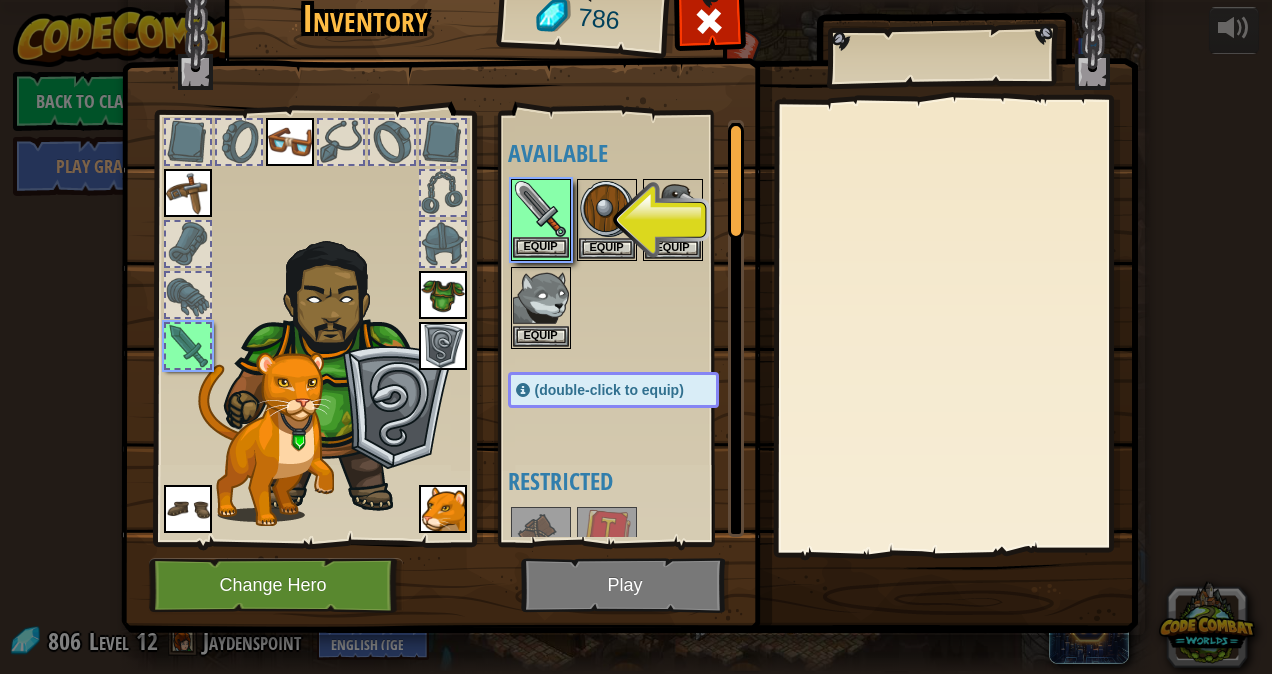 click at bounding box center (541, 209) 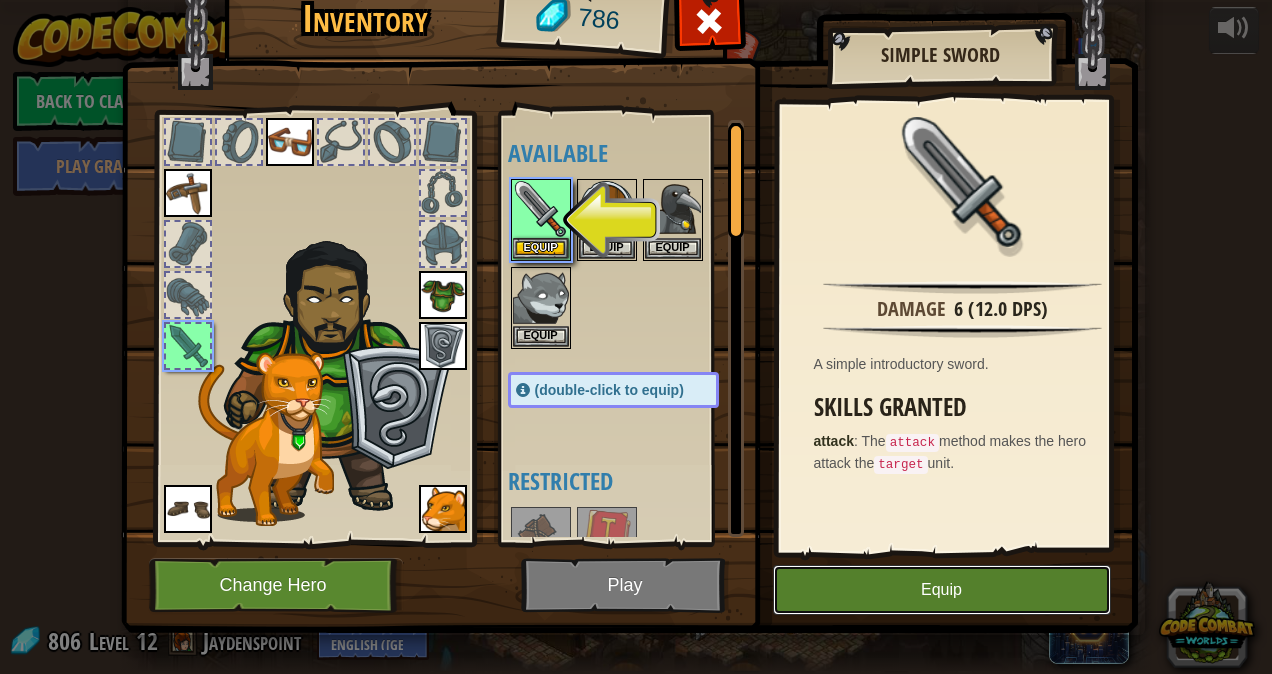 click on "Equip" at bounding box center (942, 590) 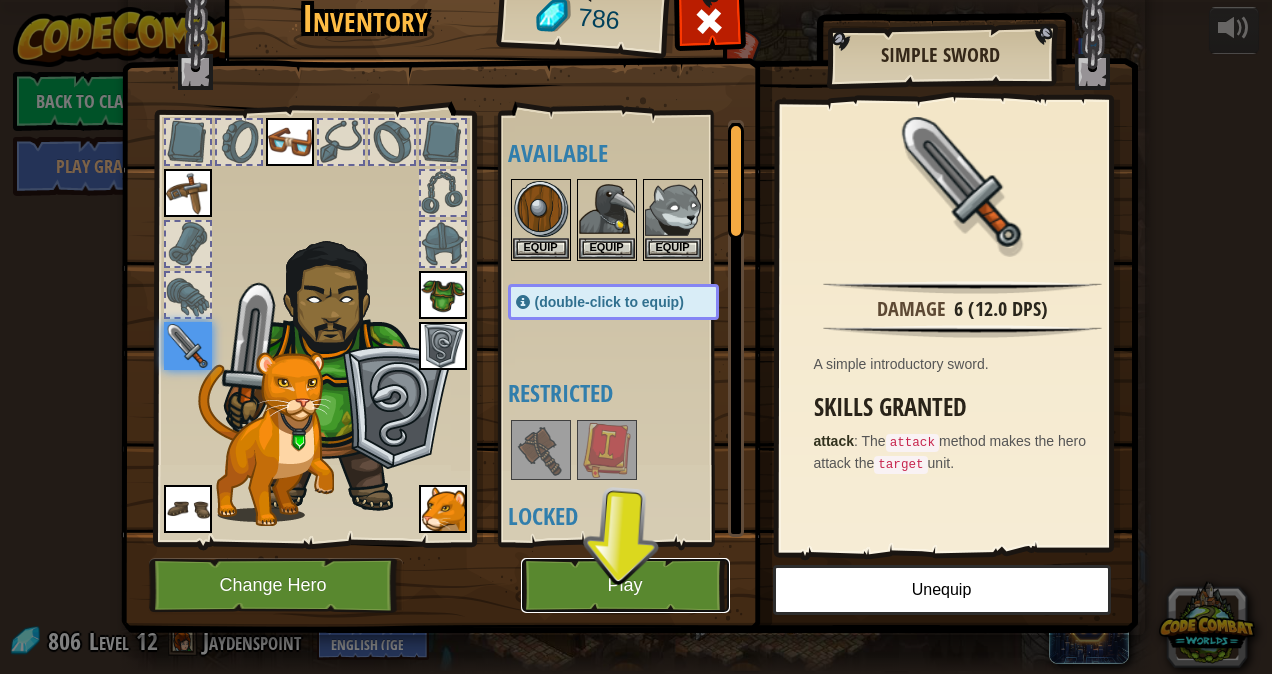 click on "Play" at bounding box center [625, 585] 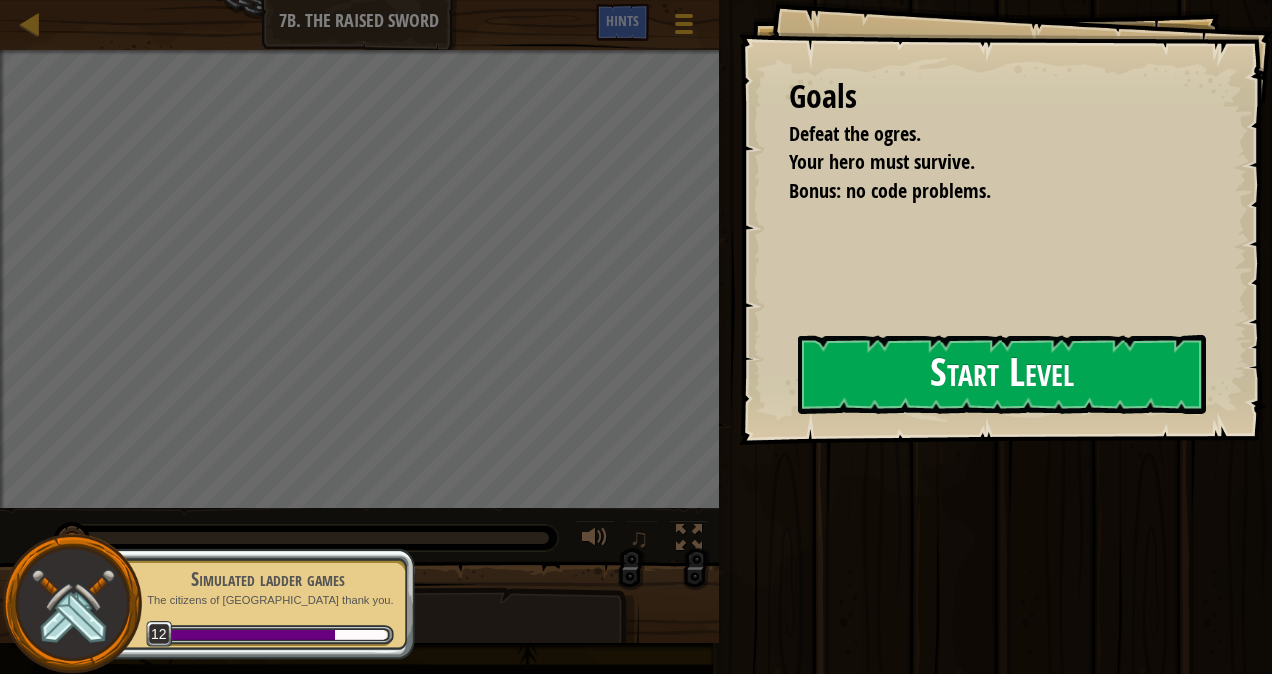 click on "Start Level" at bounding box center (1002, 374) 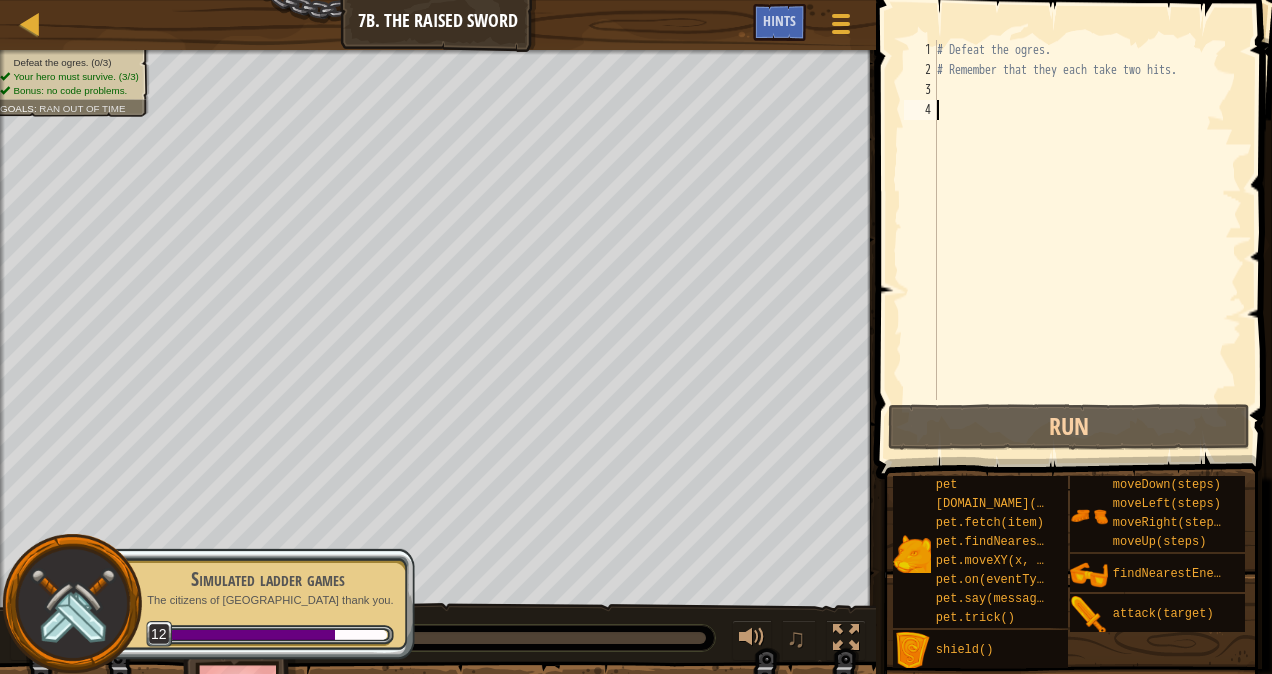 type on "hero.attack("Treg")" 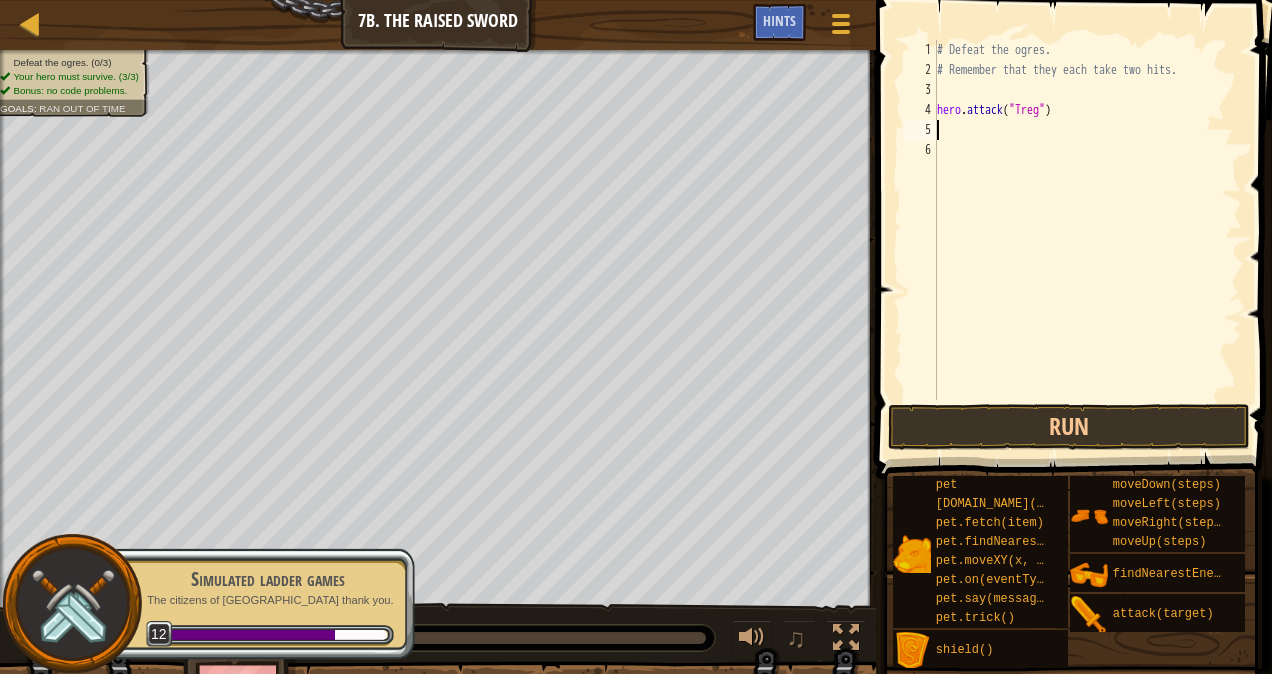 type on "hero.attack("Treg")" 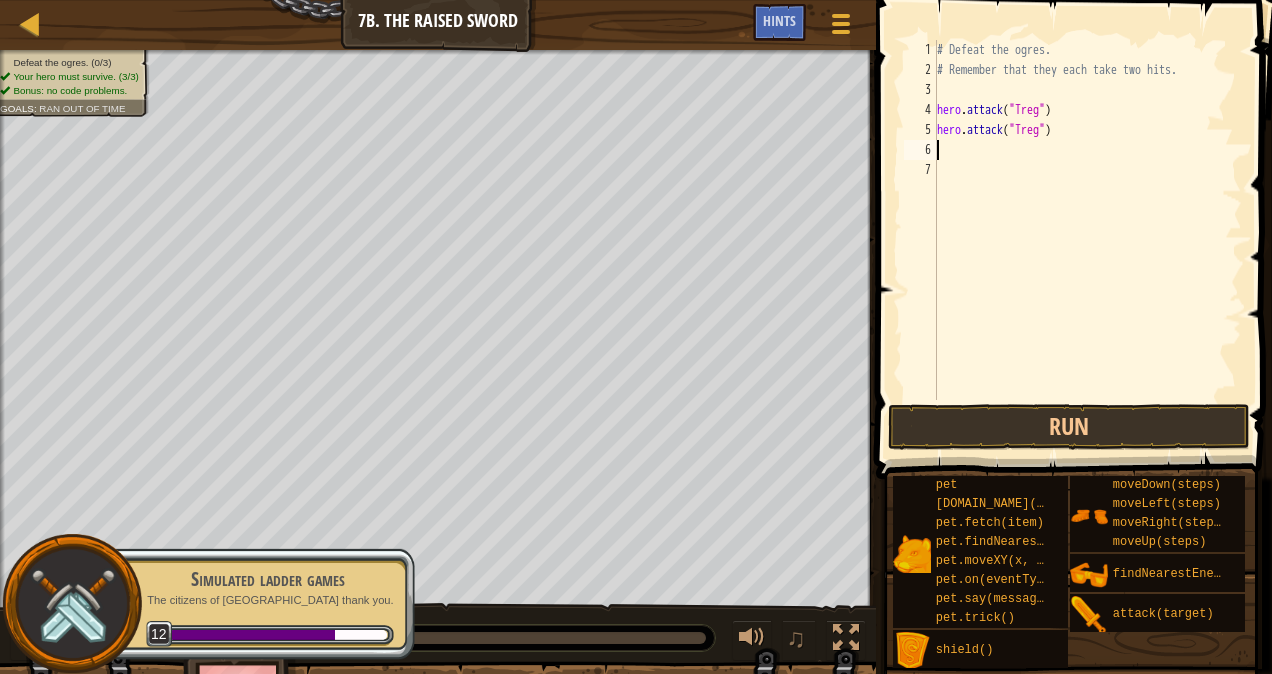 type on "hero.attack("Treg")" 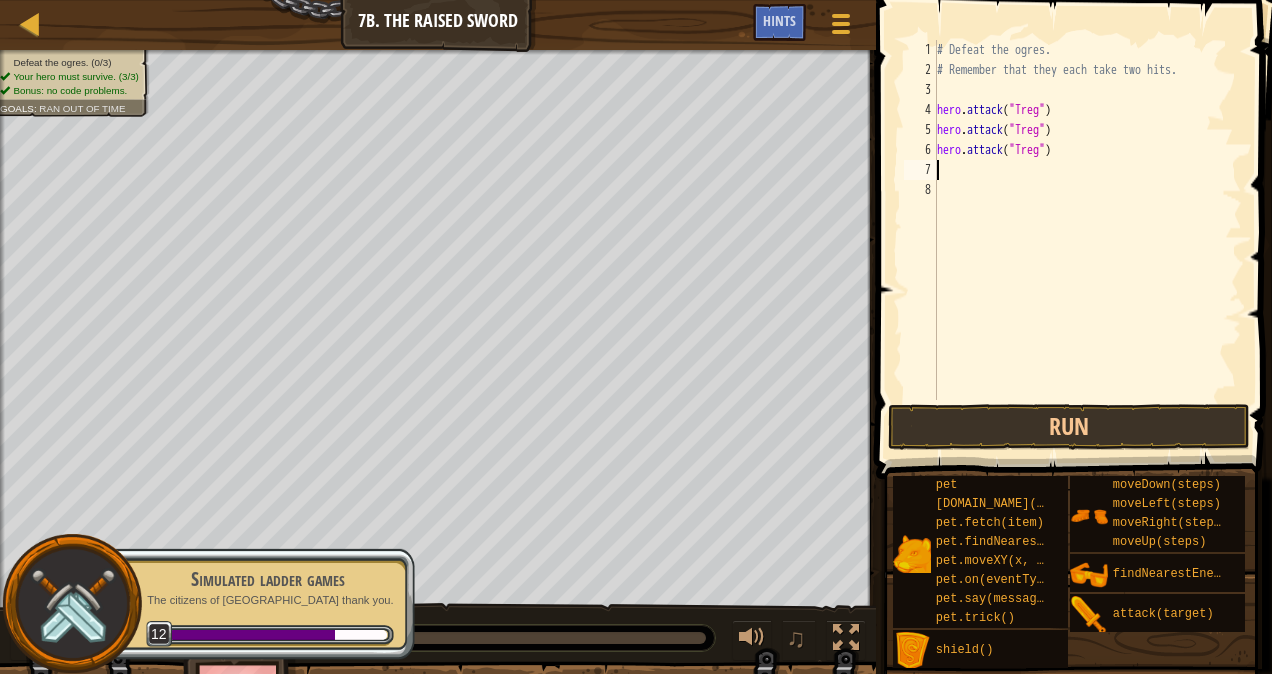 type on "hero.attack("Treg")" 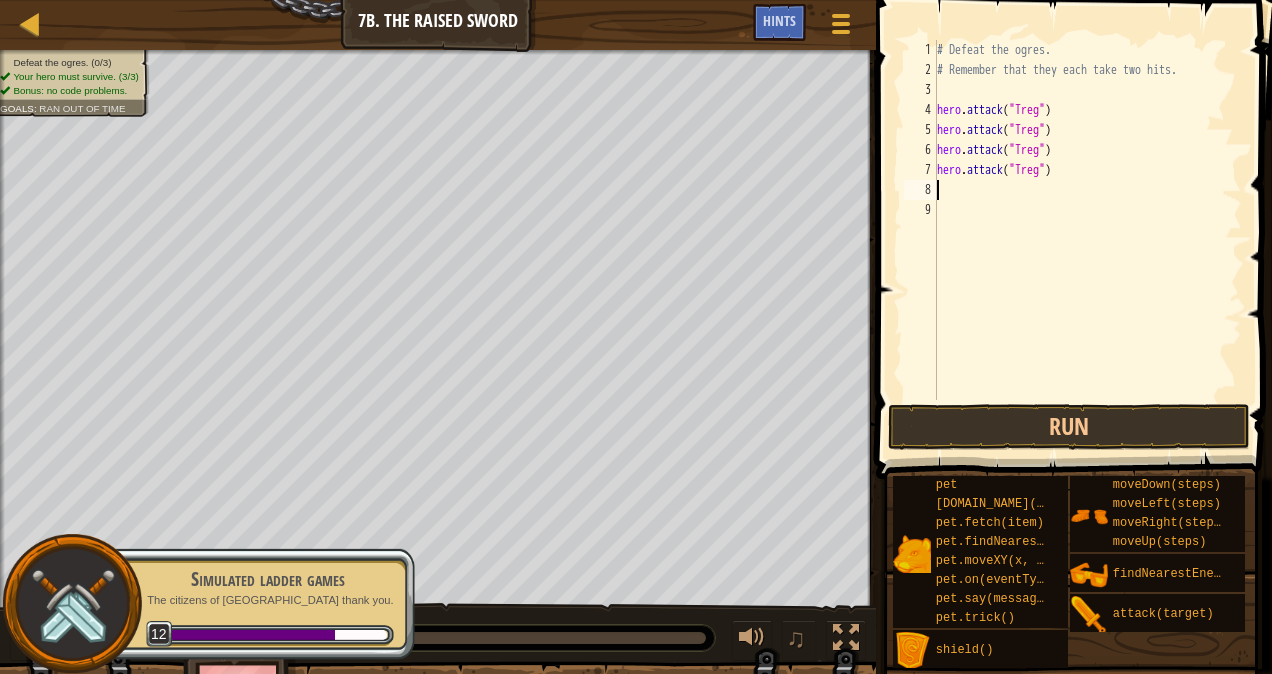 type on "hero.attack("Treg")" 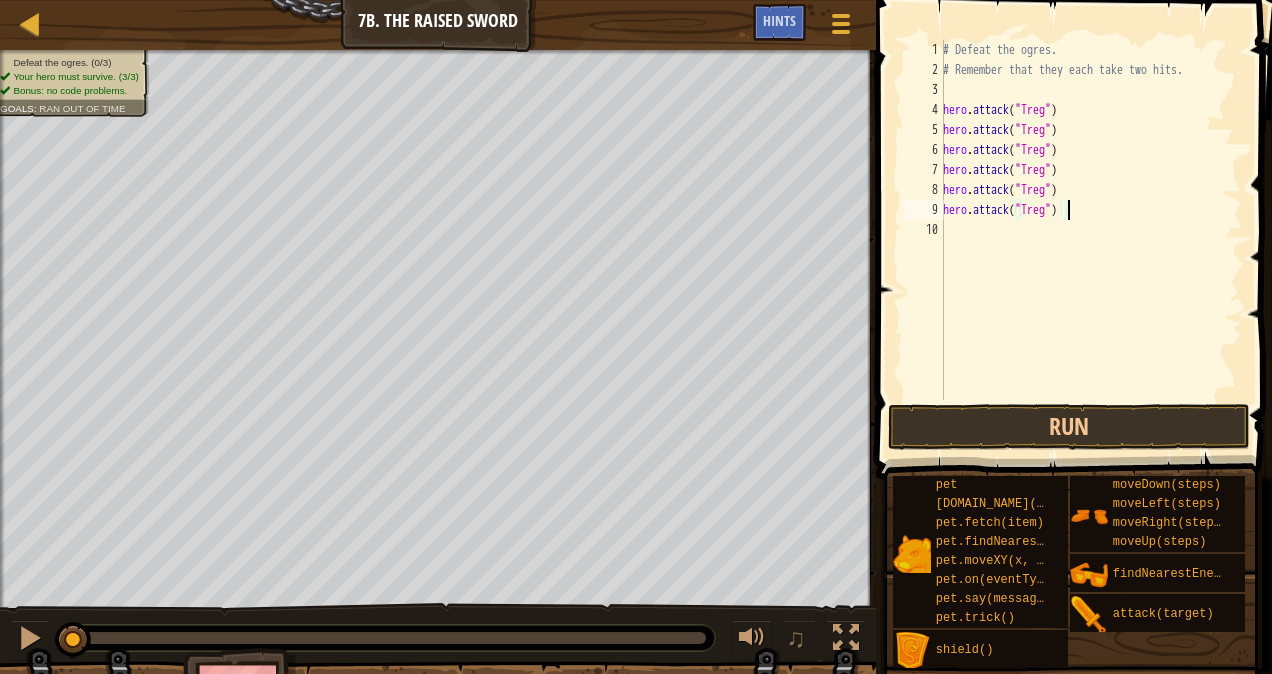 click on "# Defeat the ogres. # Remember that they each take two hits. hero . attack ( "Treg" ) hero . attack ( "Treg" ) hero . attack ( "Treg" ) hero . attack ( "Treg" ) hero . attack ( "Treg" ) hero . attack ( "Treg" )" at bounding box center [1090, 240] 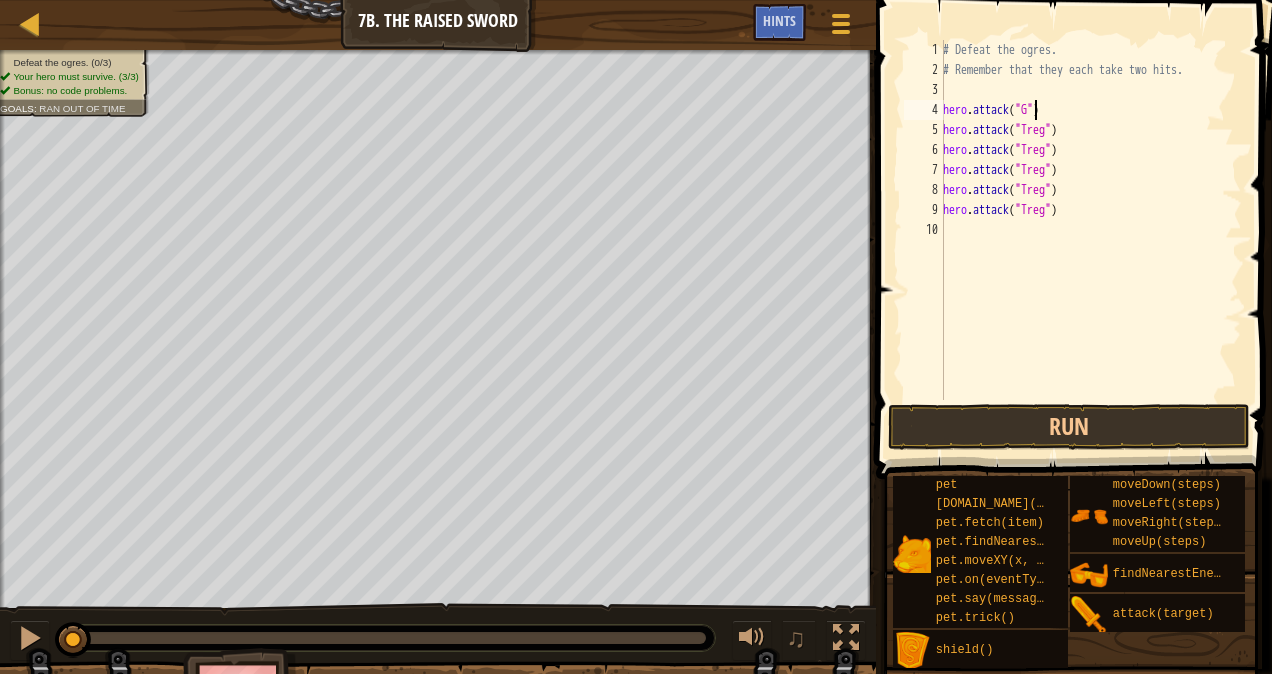 scroll, scrollTop: 9, scrollLeft: 8, axis: both 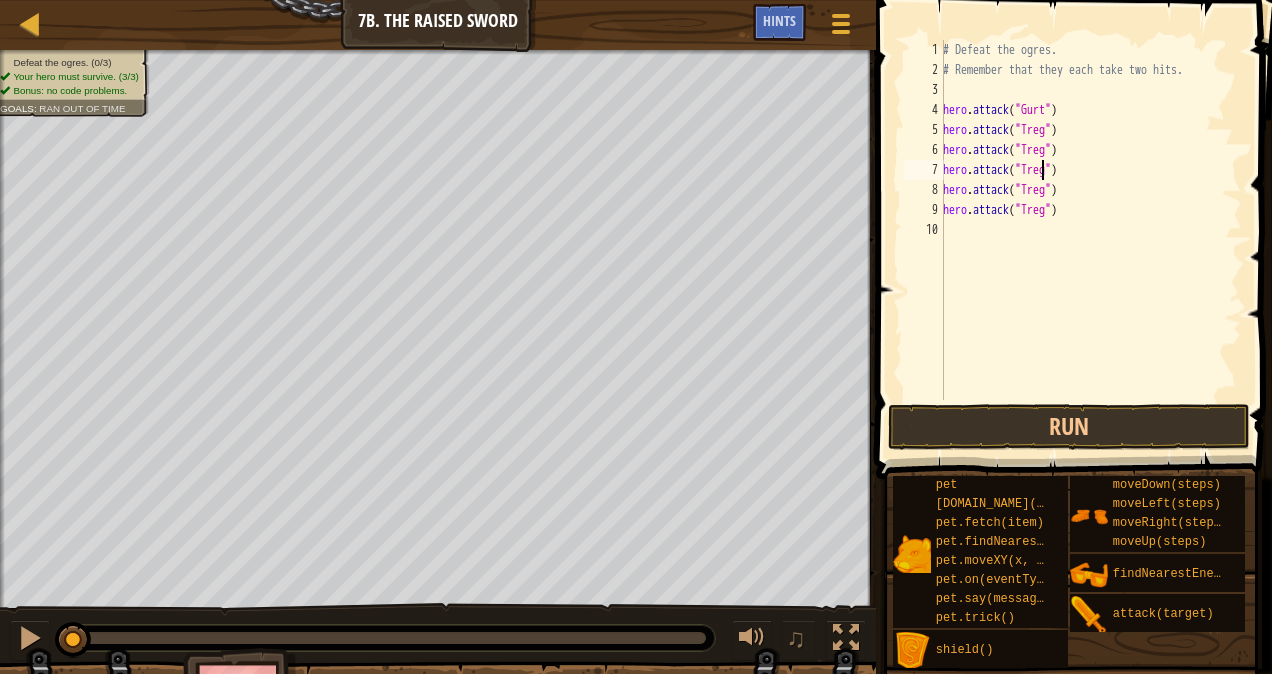 click on "# Defeat the ogres. # Remember that they each take two hits. hero . attack ( "Gurt" ) hero . attack ( "Treg" ) hero . attack ( "Treg" ) hero . attack ( "Treg" ) hero . attack ( "Treg" ) hero . attack ( "Treg" )" at bounding box center (1090, 240) 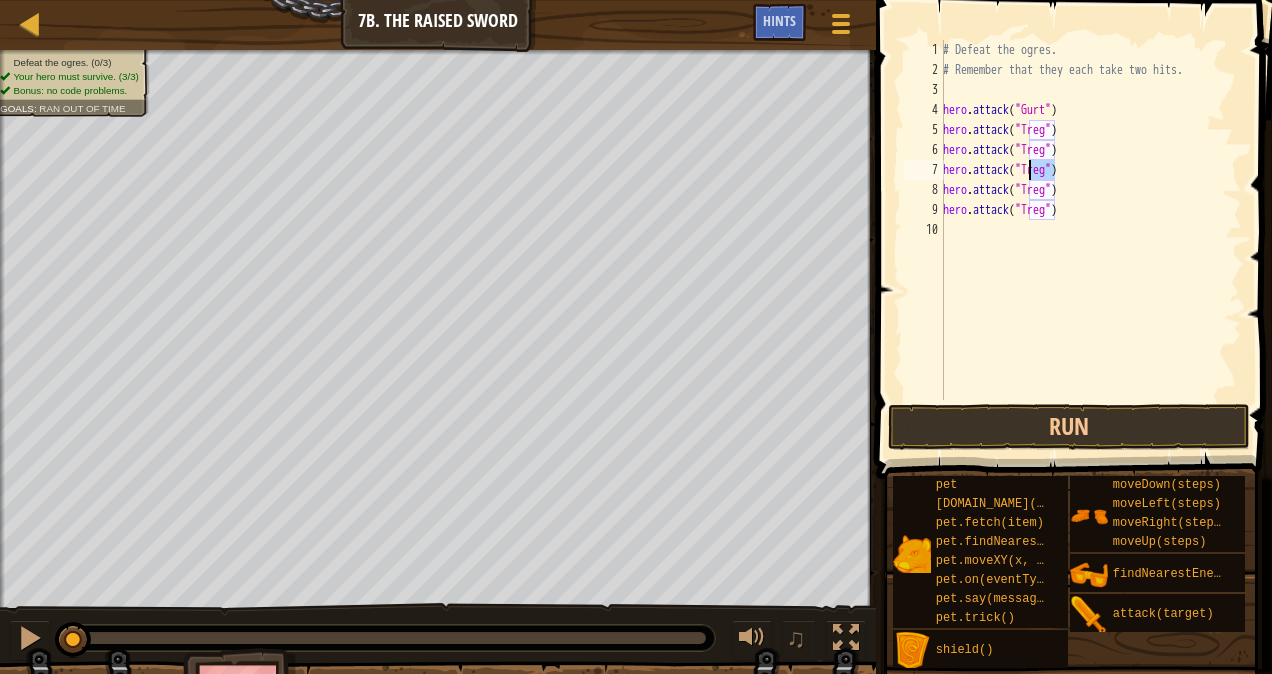 drag, startPoint x: 1056, startPoint y: 172, endPoint x: 1028, endPoint y: 172, distance: 28 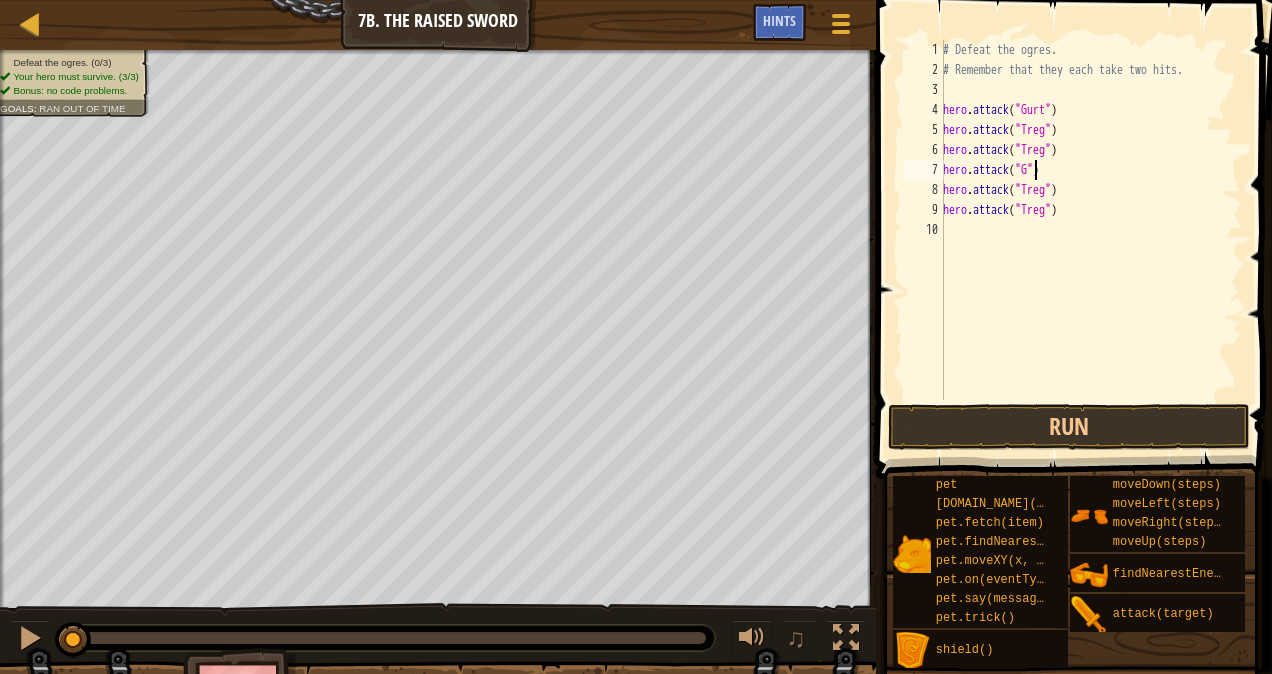 scroll, scrollTop: 9, scrollLeft: 8, axis: both 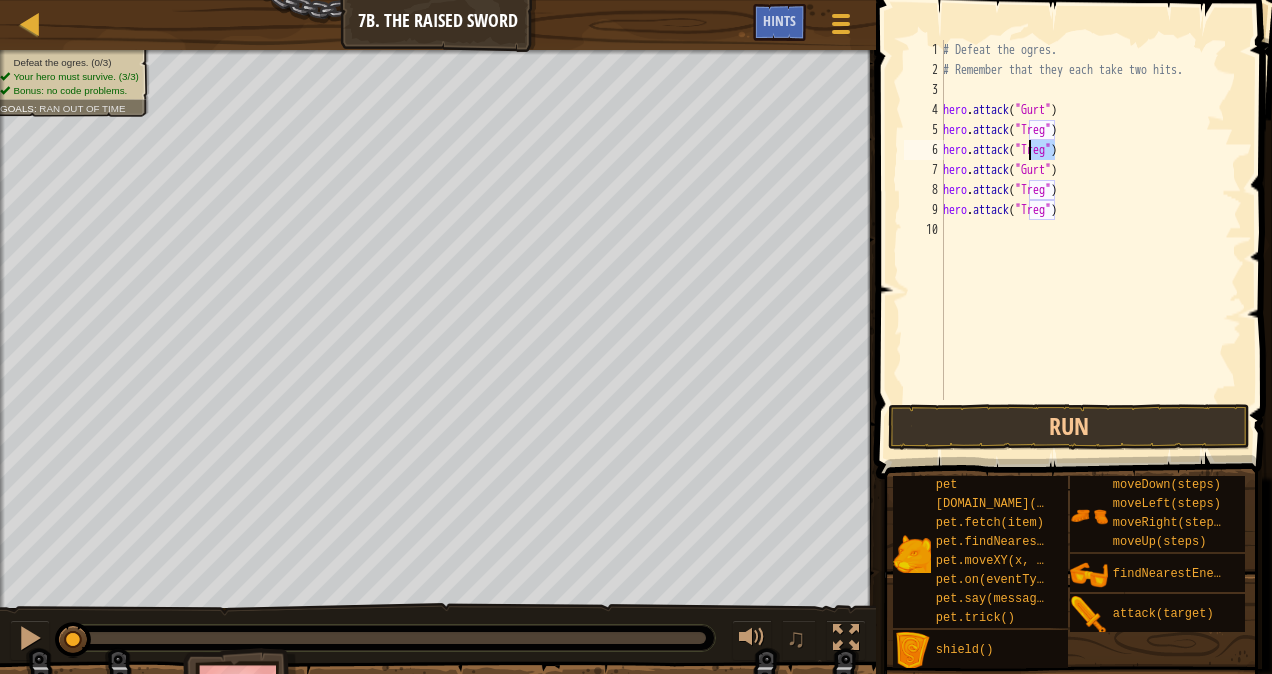 drag, startPoint x: 1052, startPoint y: 150, endPoint x: 1032, endPoint y: 152, distance: 20.09975 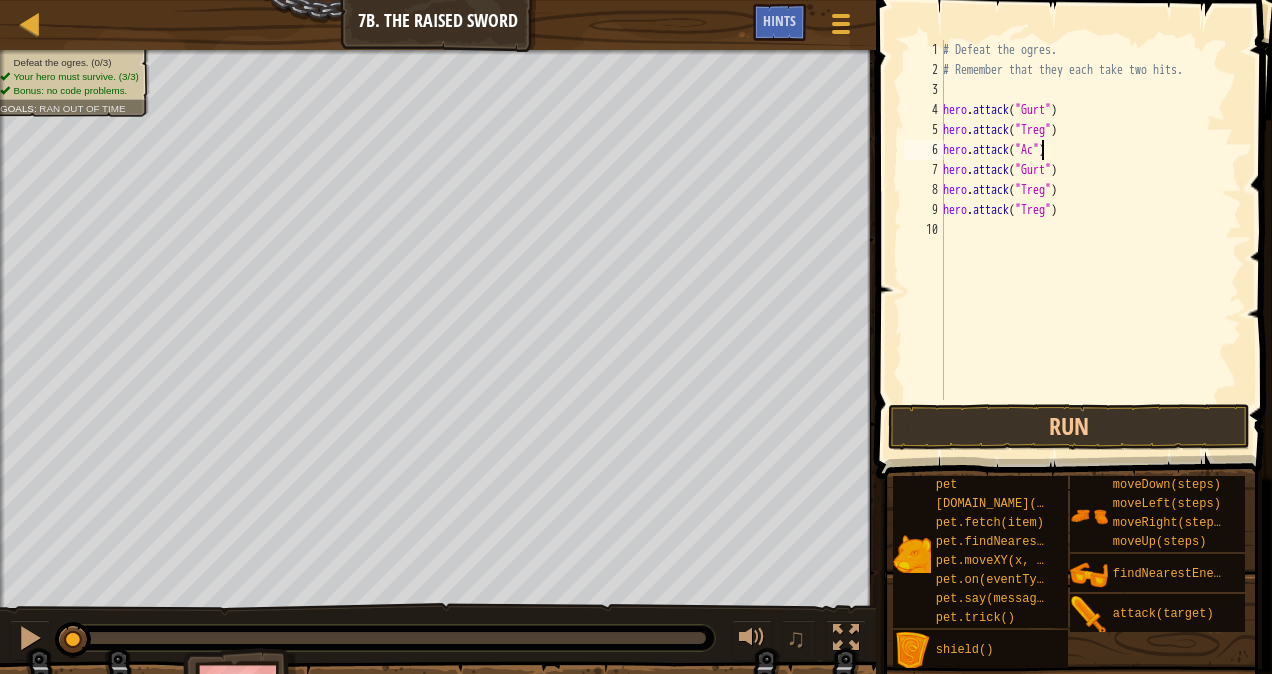 scroll, scrollTop: 9, scrollLeft: 8, axis: both 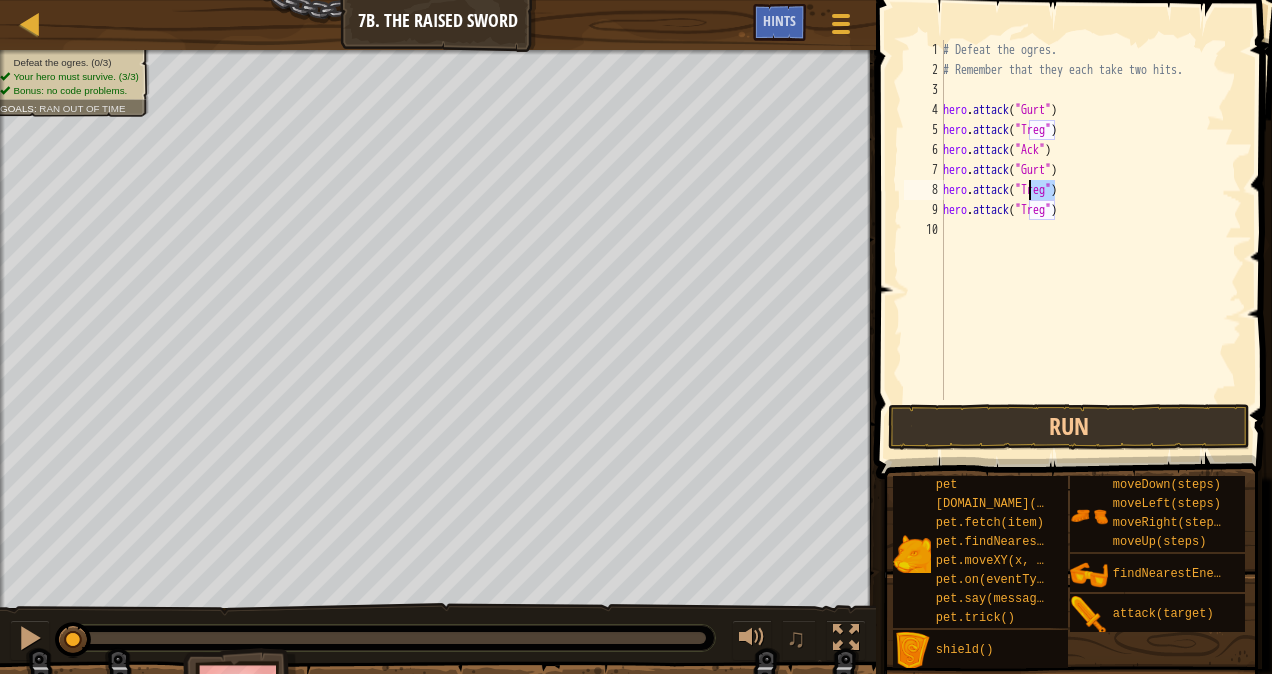 drag, startPoint x: 1053, startPoint y: 188, endPoint x: 1029, endPoint y: 194, distance: 24.738634 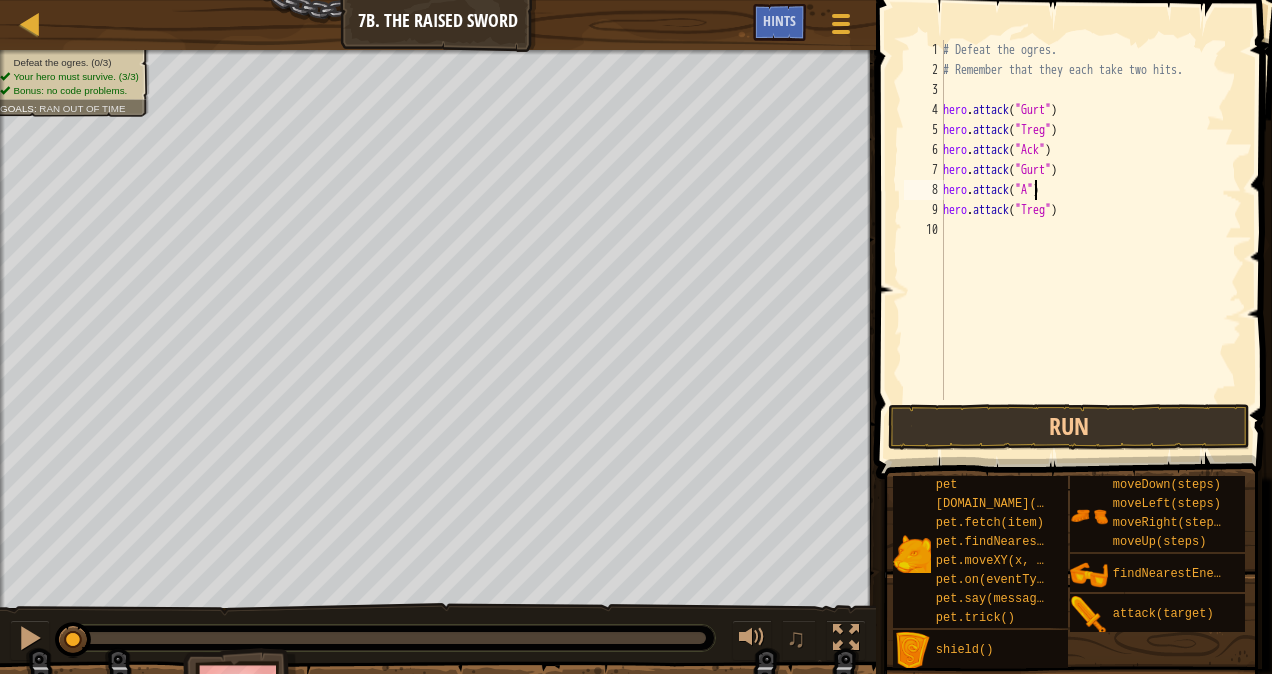 scroll, scrollTop: 9, scrollLeft: 8, axis: both 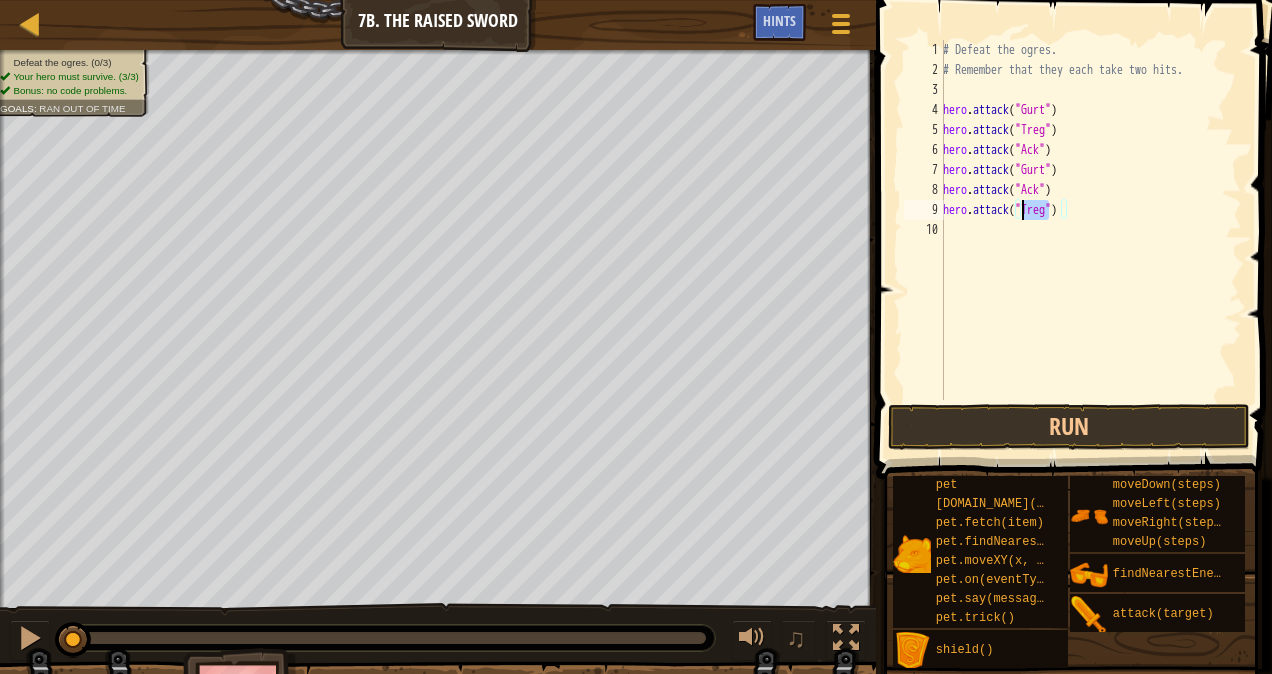 drag, startPoint x: 1051, startPoint y: 211, endPoint x: 1030, endPoint y: 212, distance: 21.023796 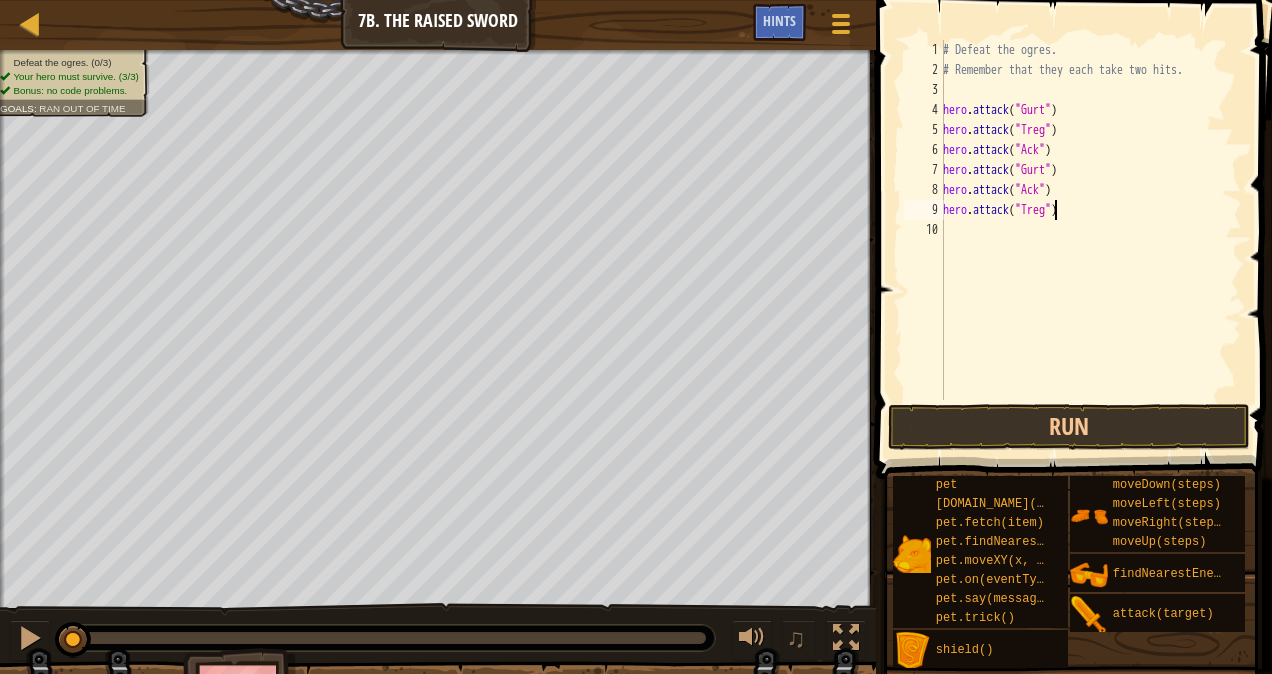 click on "# Defeat the ogres. # Remember that they each take two hits. hero . attack ( "Gurt" ) hero . attack ( "Treg" ) hero . attack ( "Ack" ) hero . attack ( "Gurt" ) hero . attack ( "Ack" ) hero . attack ( "Treg" )" at bounding box center (1090, 240) 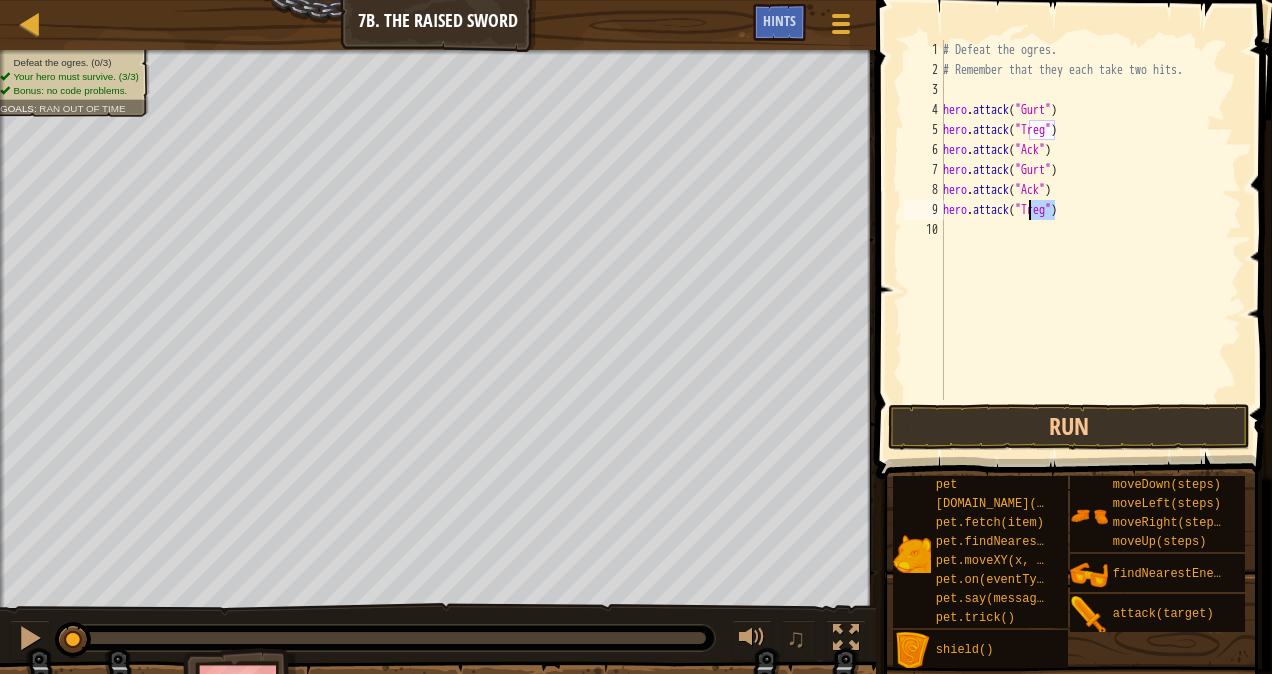 drag, startPoint x: 1052, startPoint y: 213, endPoint x: 1029, endPoint y: 214, distance: 23.021729 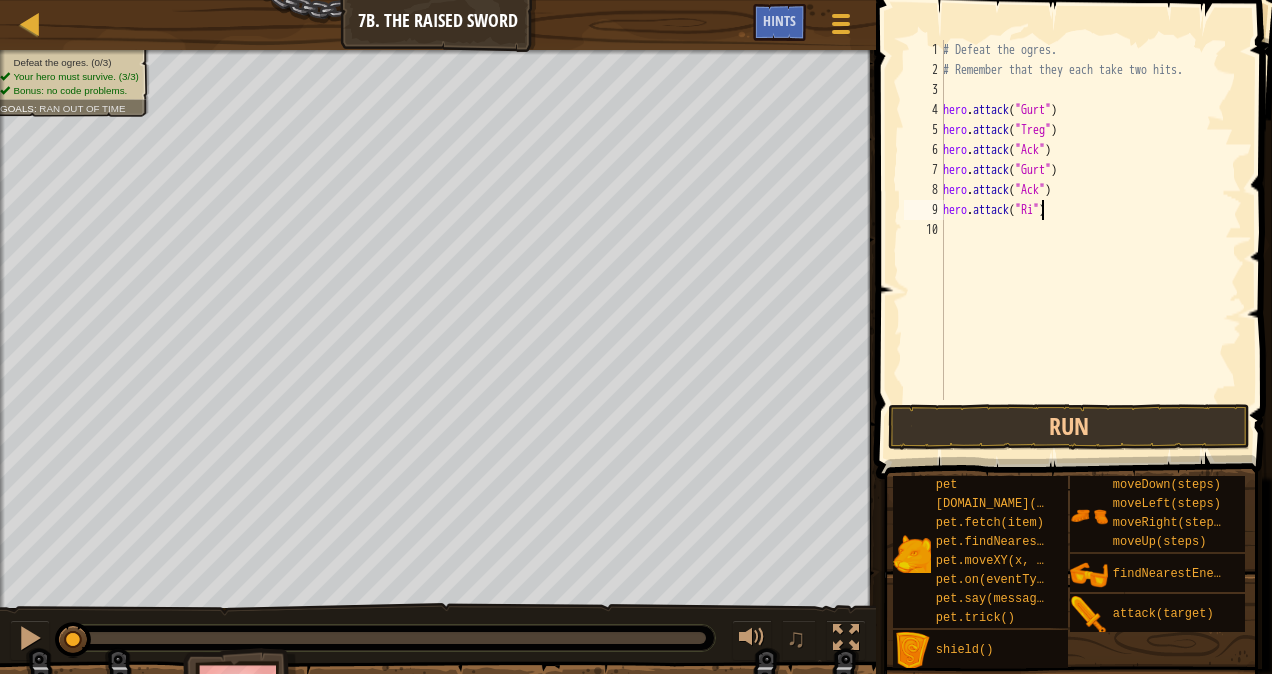 scroll, scrollTop: 9, scrollLeft: 8, axis: both 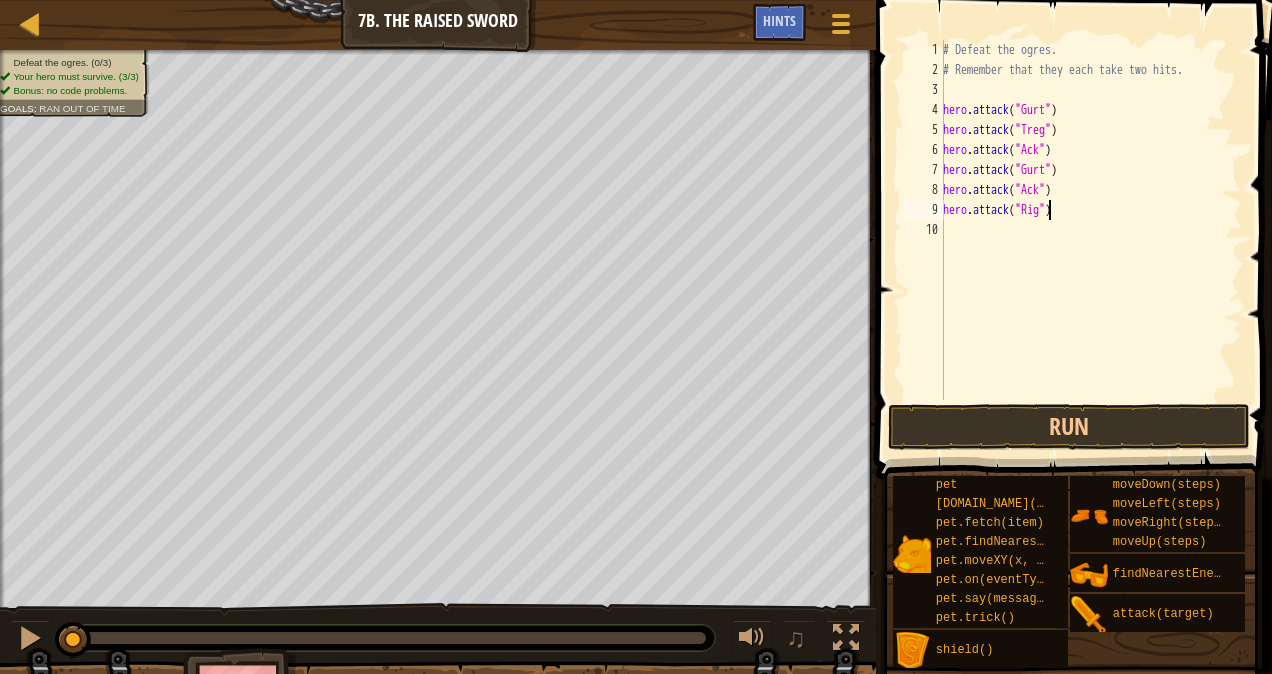 click on "# Defeat the ogres. # Remember that they each take two hits. hero . attack ( "Gurt" ) hero . attack ( "Treg" ) hero . attack ( "Ack" ) hero . attack ( "Gurt" ) hero . attack ( "Ack" ) hero . attack ( "Rig" )" at bounding box center (1090, 240) 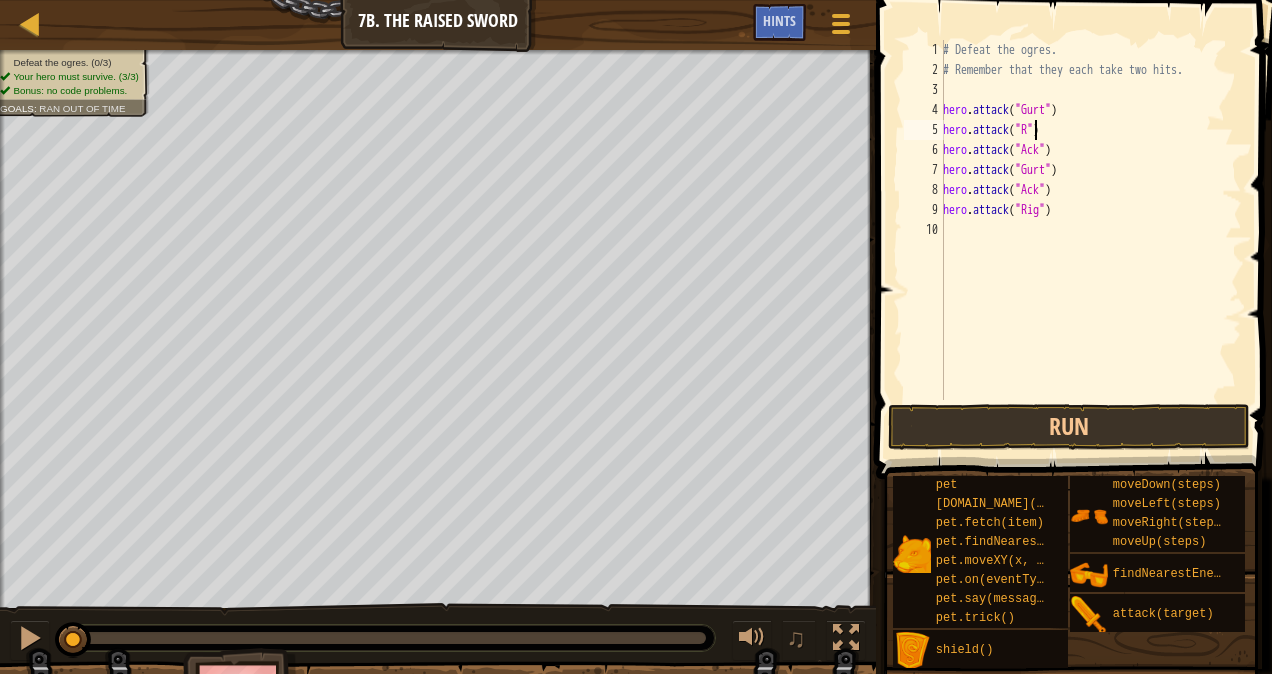scroll, scrollTop: 9, scrollLeft: 8, axis: both 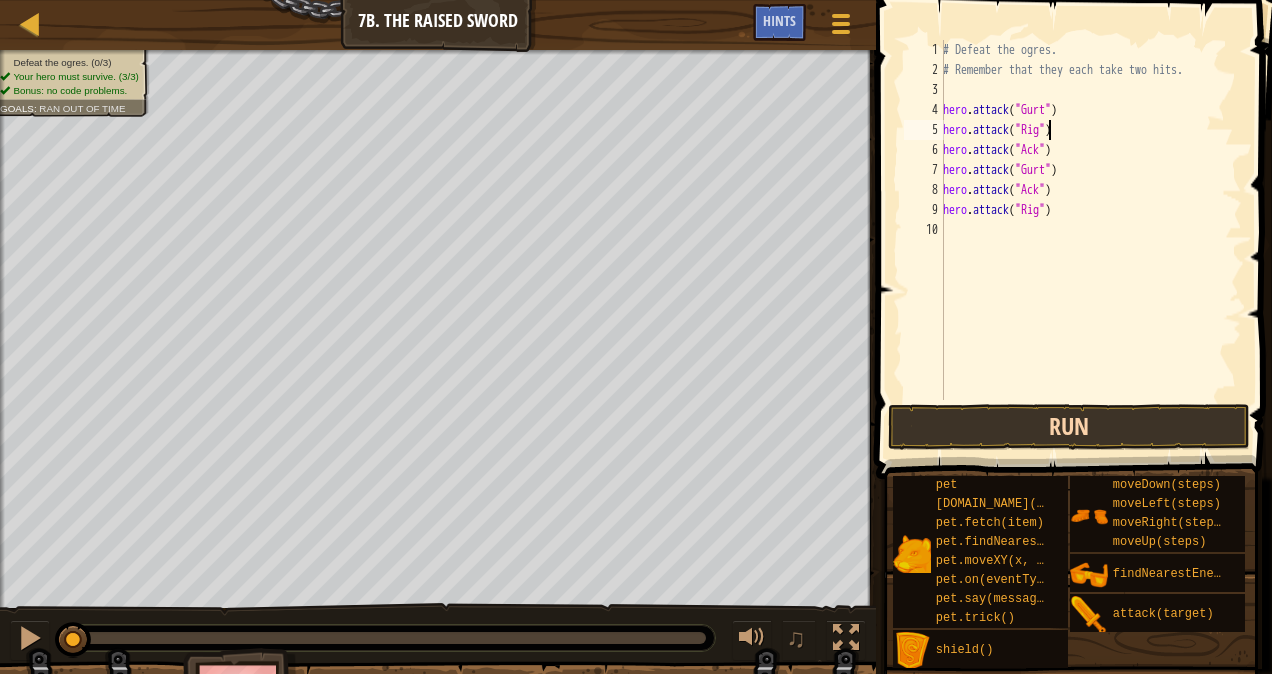 type on "hero.attack("Rig")" 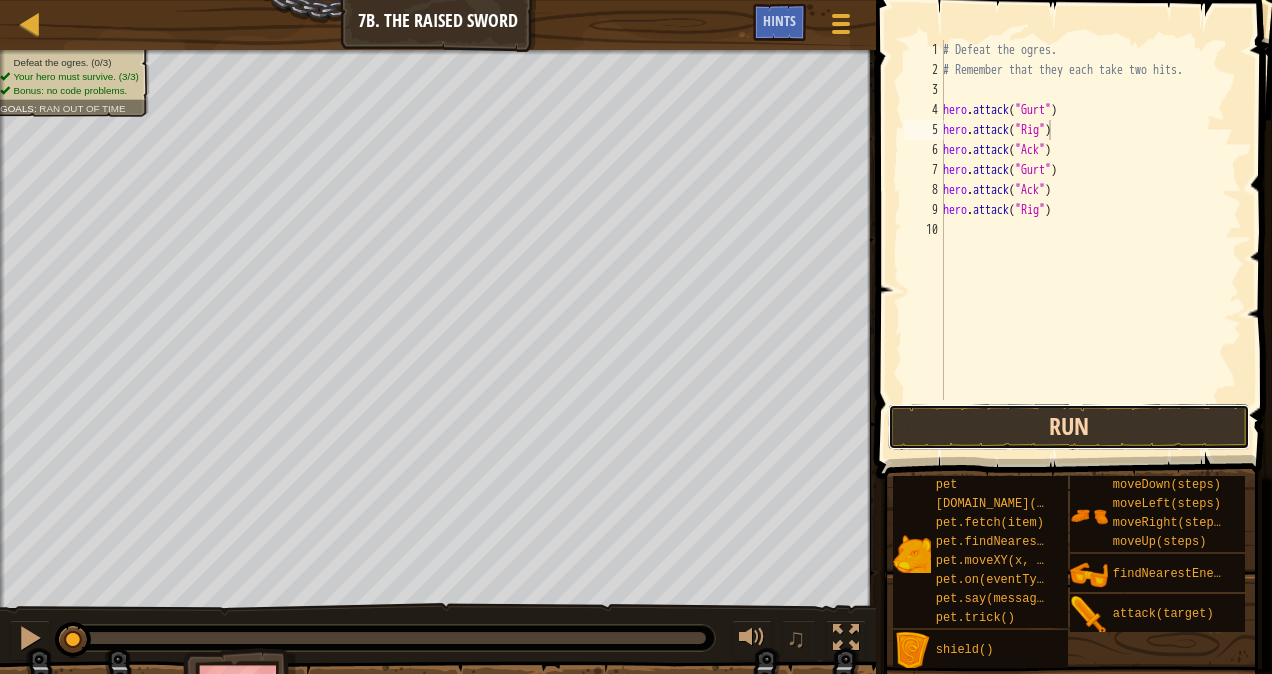click on "Run" at bounding box center [1068, 427] 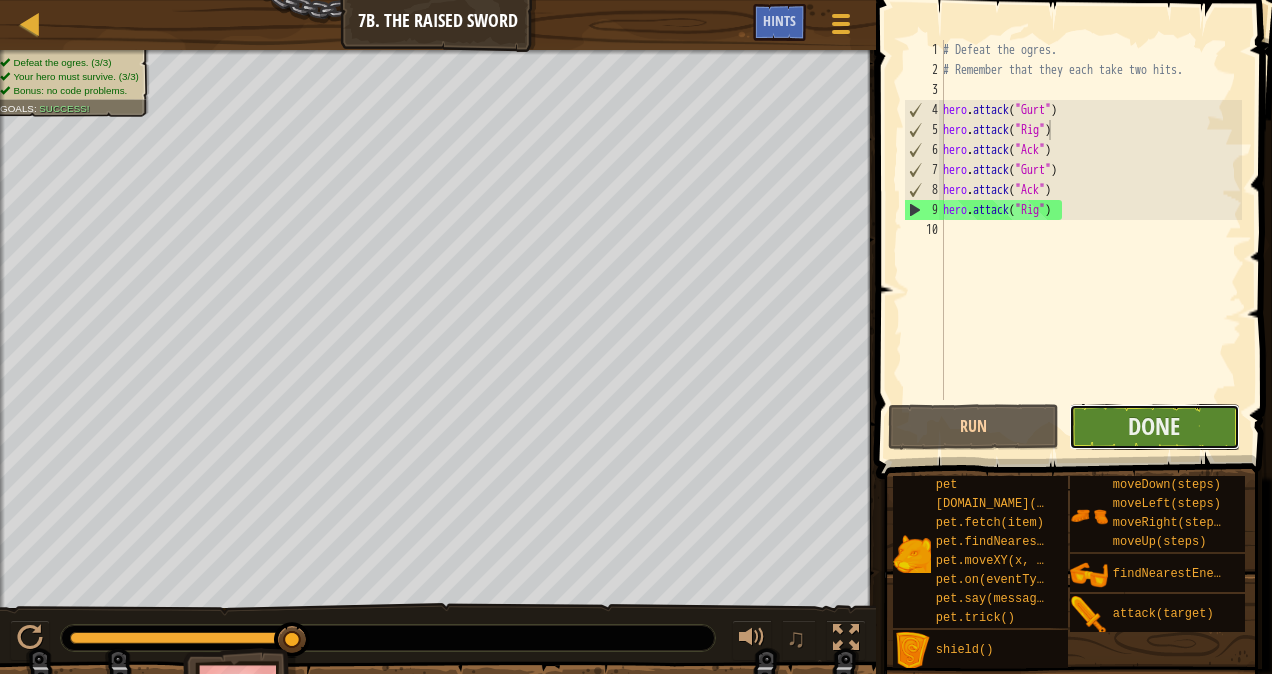click on "Done" at bounding box center [1154, 427] 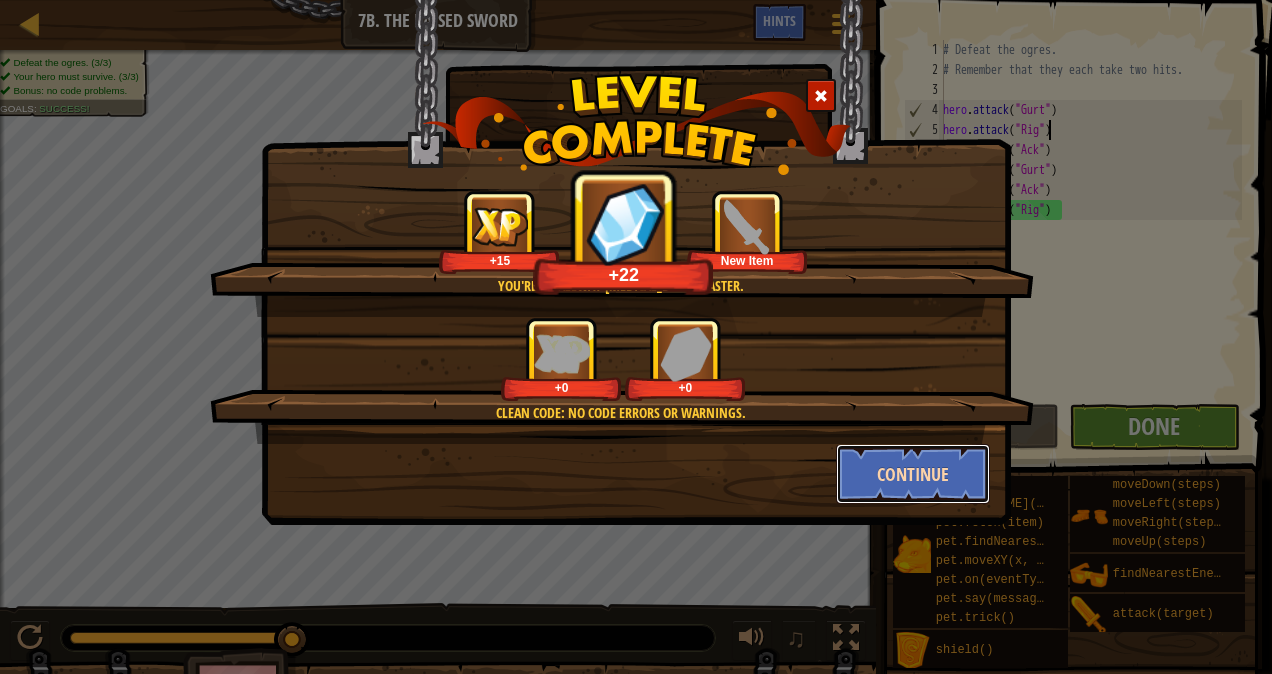 click on "Continue" at bounding box center (913, 474) 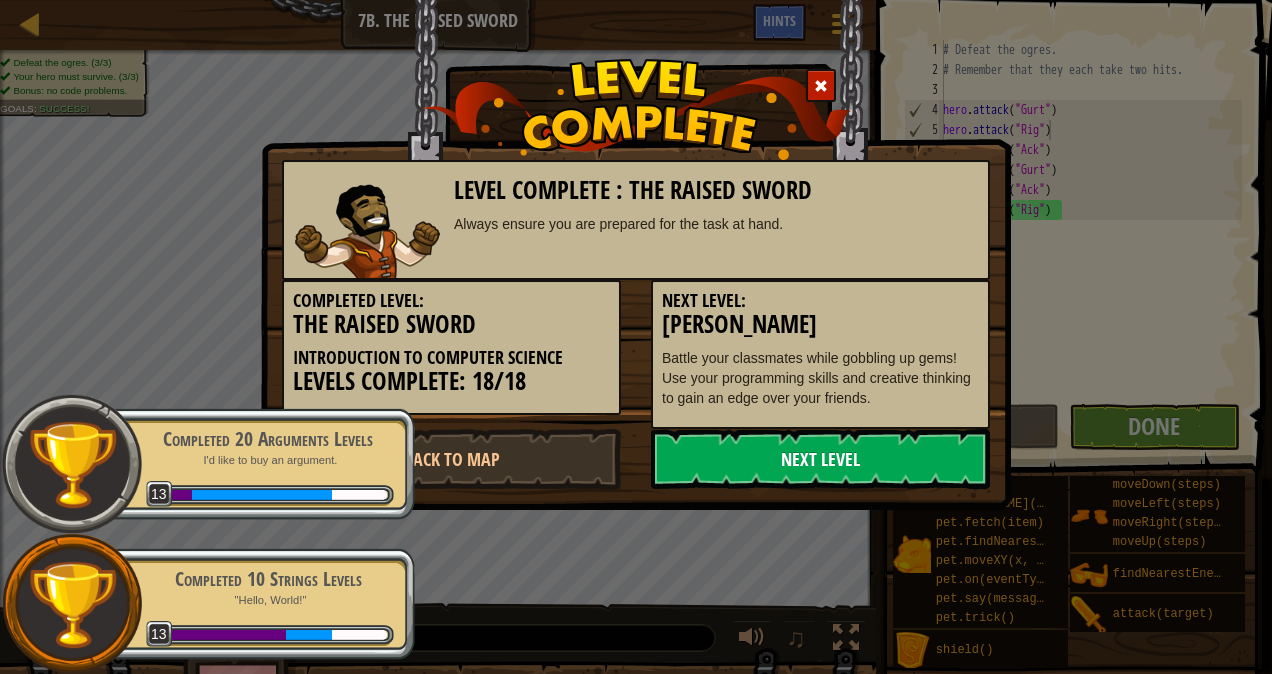 click on "Next Level" at bounding box center [820, 459] 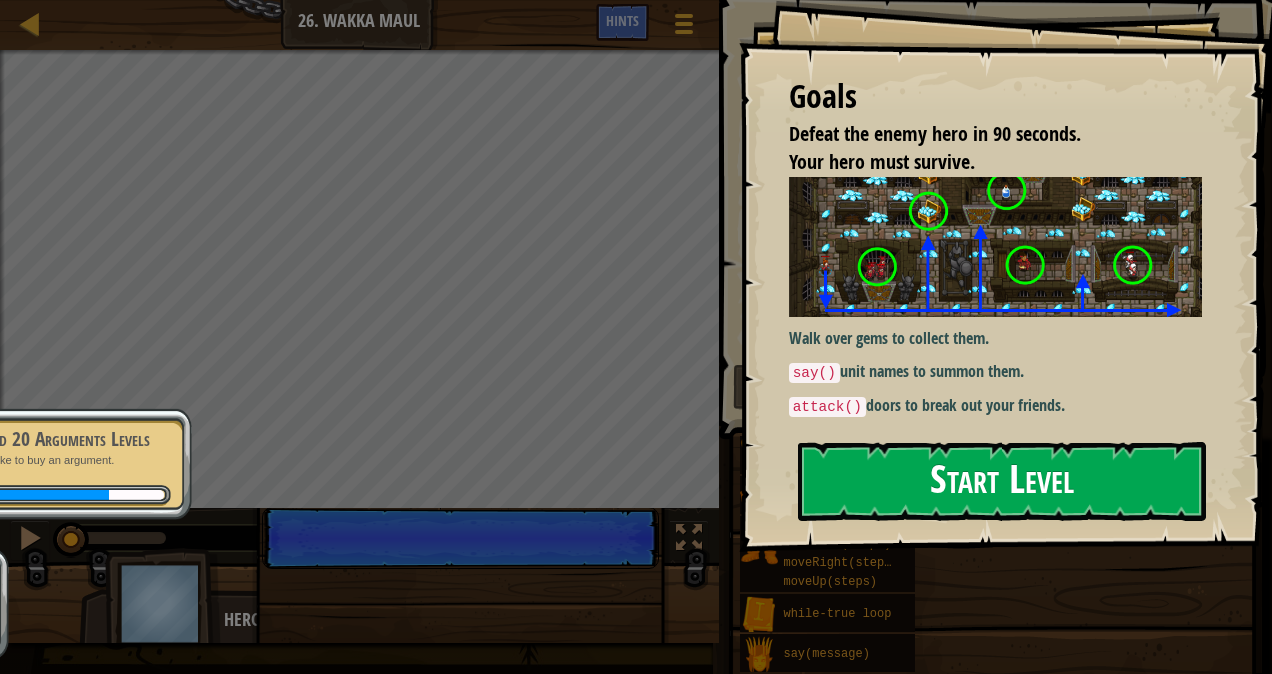 click on "Start Level" at bounding box center (1002, 481) 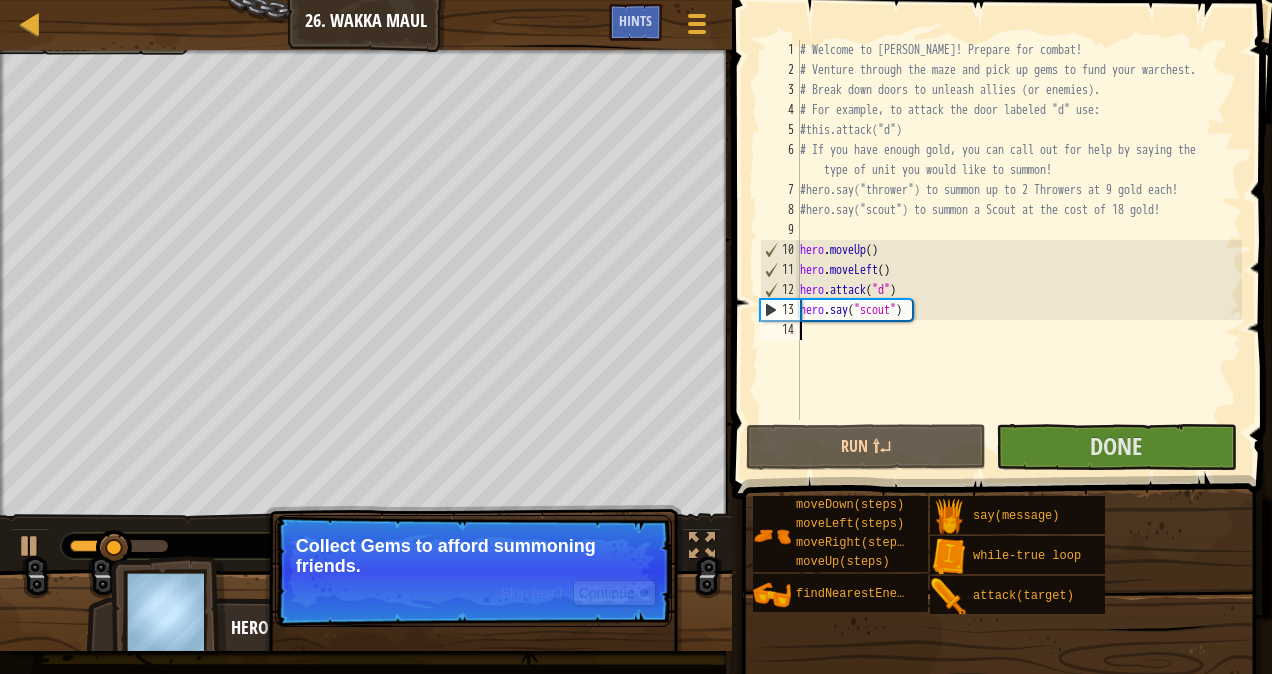 click on "Skip (esc) Continue  Collect Gems to afford summoning friends." at bounding box center (473, 571) 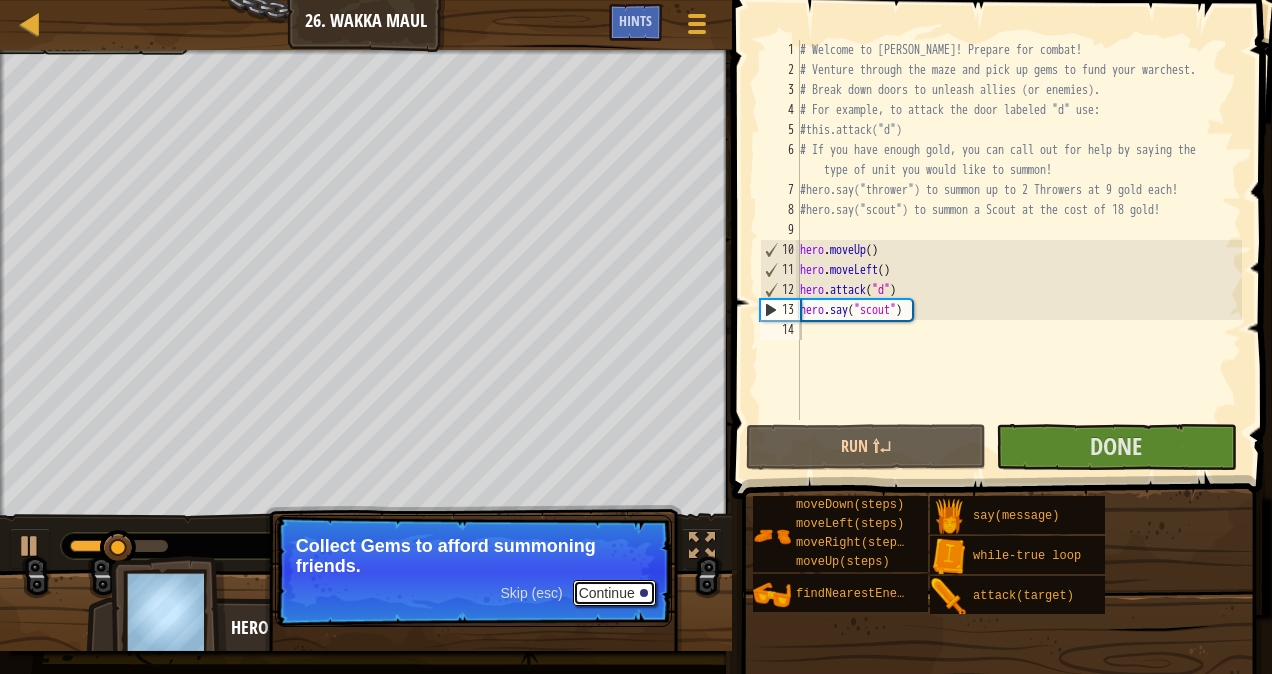click on "Continue" at bounding box center (614, 593) 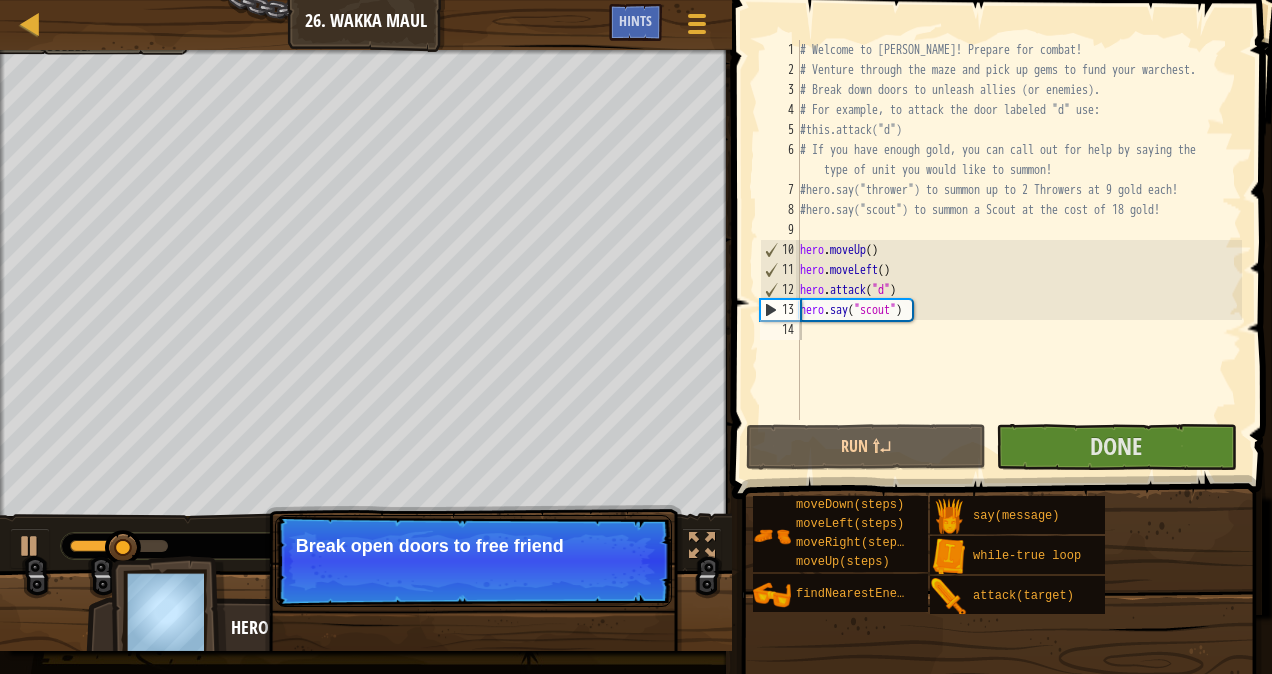 click on "Skip (esc) Continue  Break open doors to free friend" at bounding box center [473, 561] 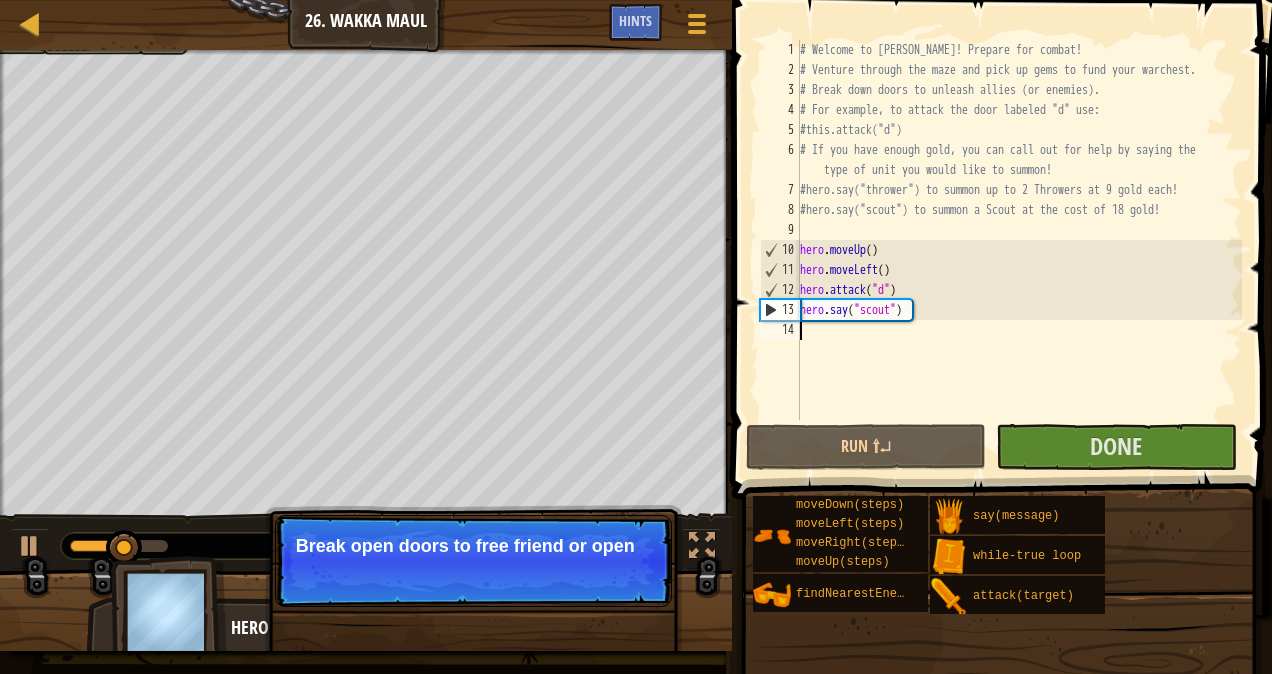 click on "Skip (esc) Continue  Break open doors to free friend or open" at bounding box center (473, 561) 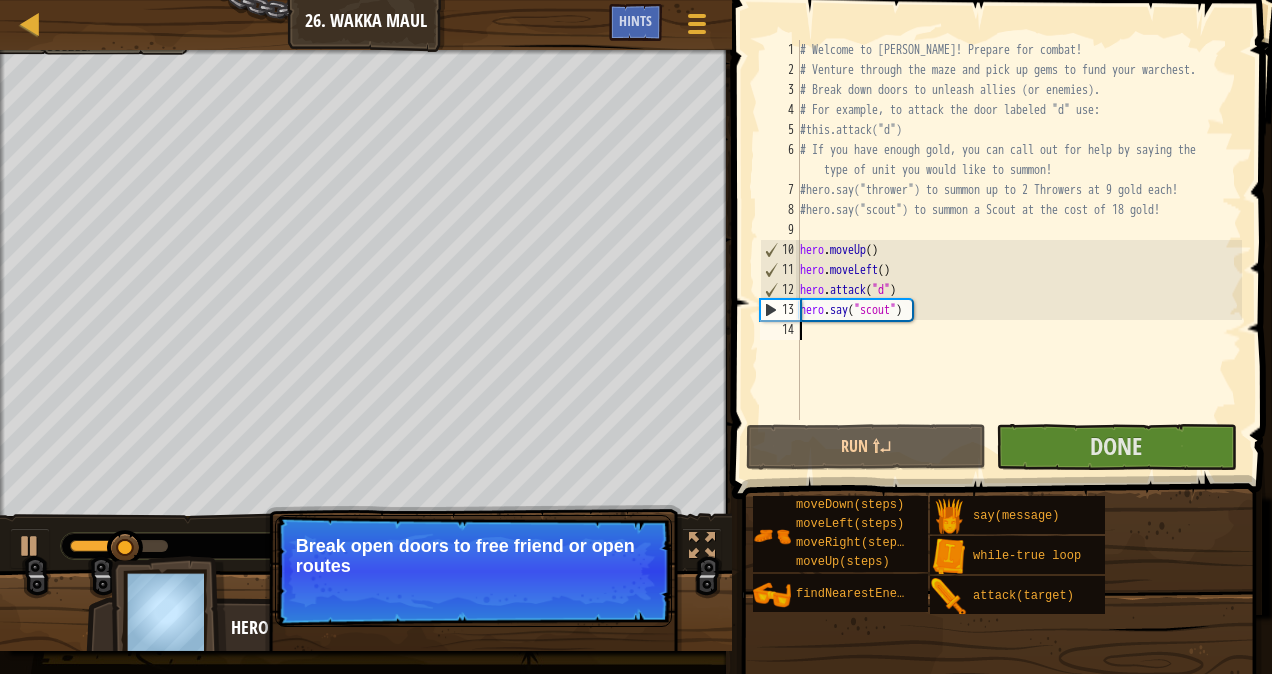 click on "Skip (esc) Continue  Break open doors to free friend or open routes" at bounding box center (473, 571) 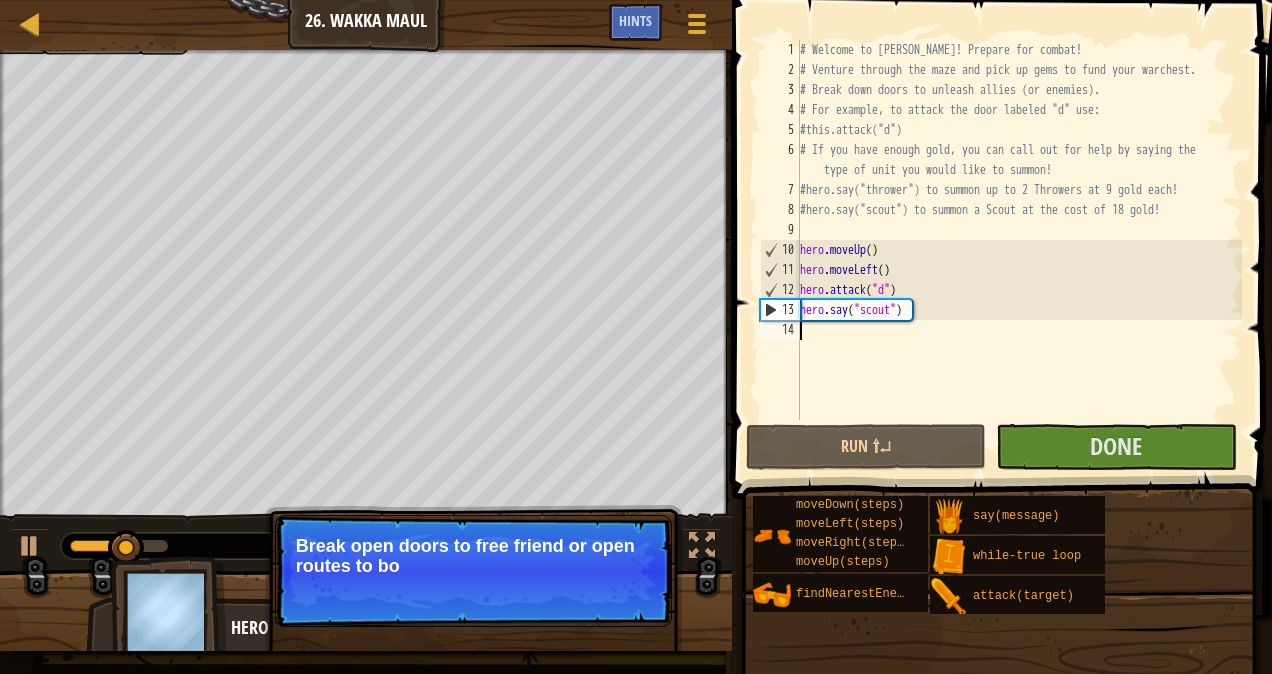 click on "Skip (esc) Continue  Break open doors to free friend or open routes to bo" at bounding box center [473, 571] 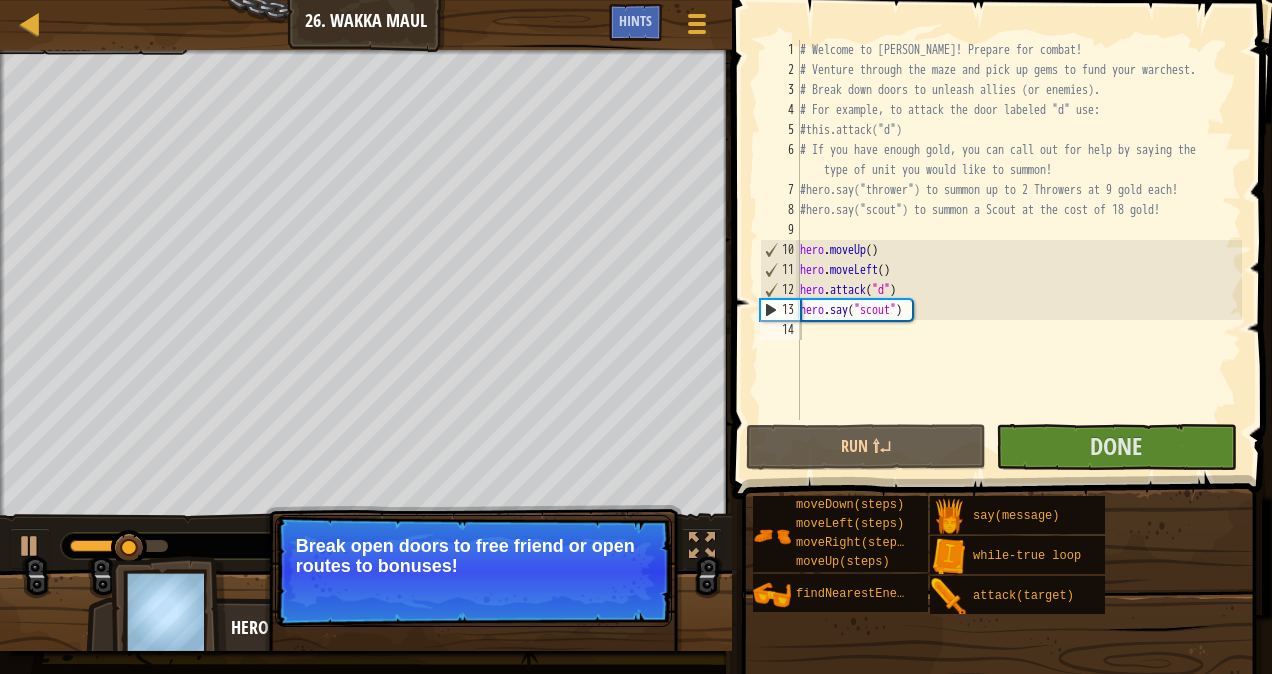 click on "Continue" at bounding box center [614, 593] 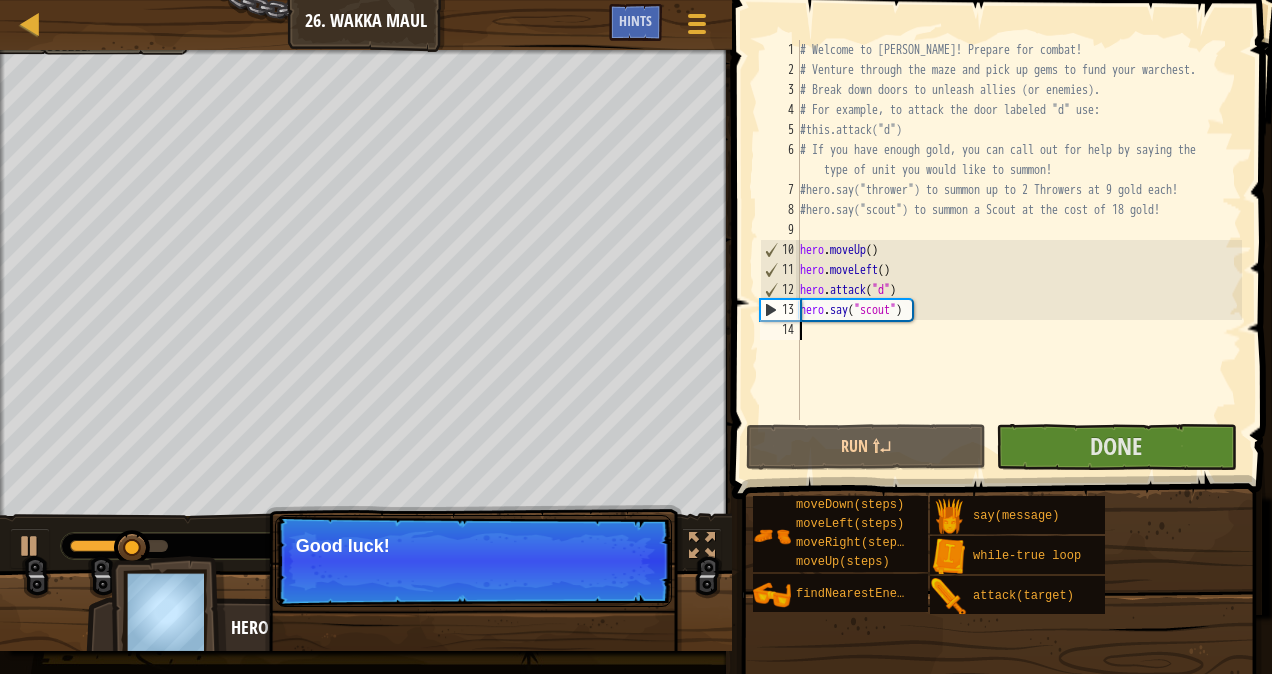 click on "Skip (esc) Continue  Good luck!" at bounding box center (473, 561) 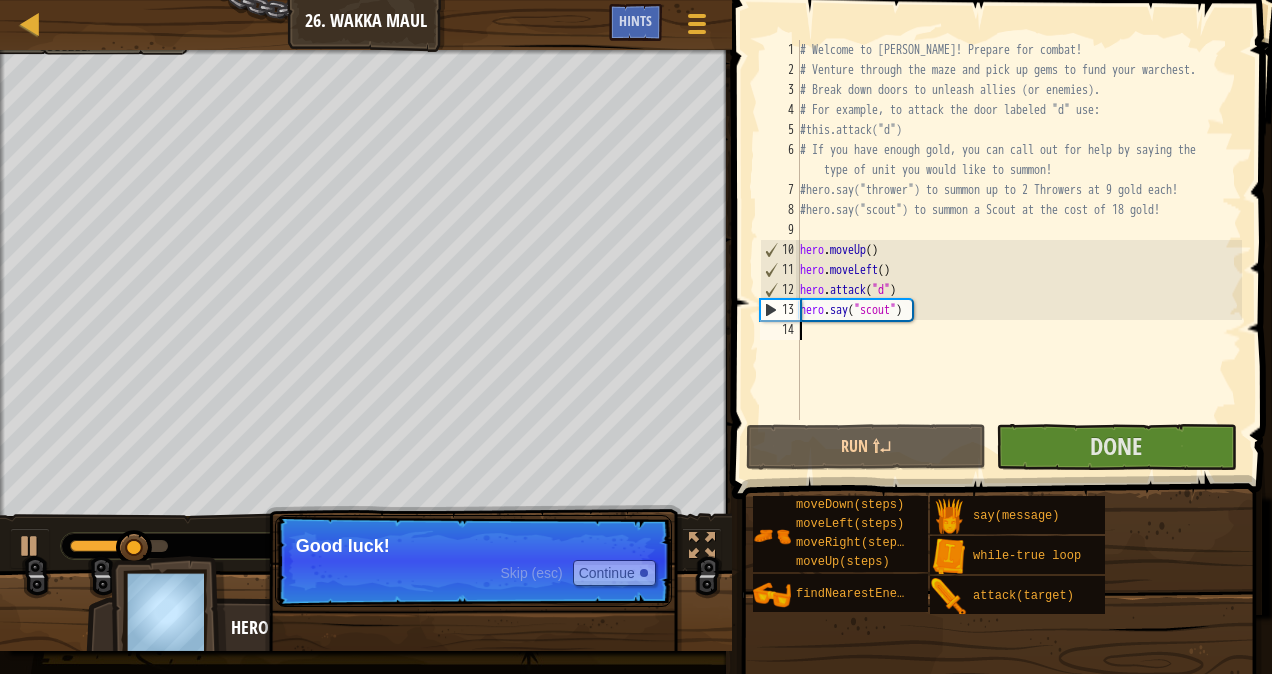 click on "Good luck!" at bounding box center (473, 546) 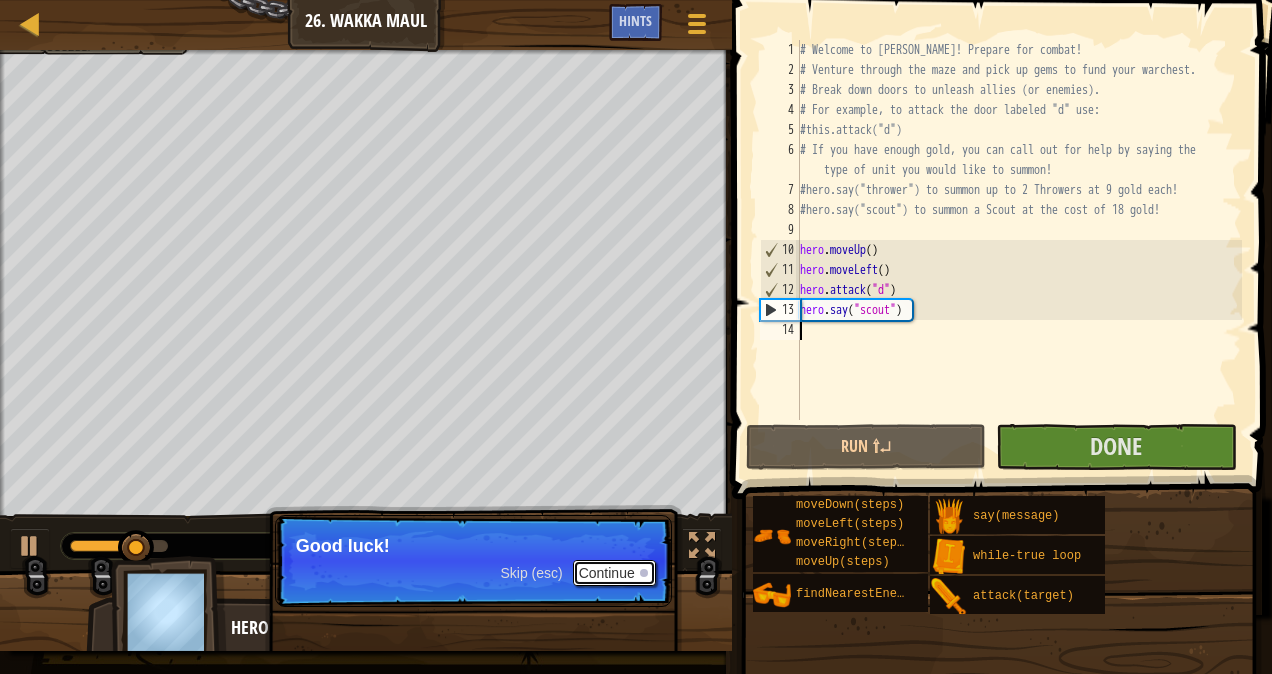 click on "Continue" at bounding box center (614, 573) 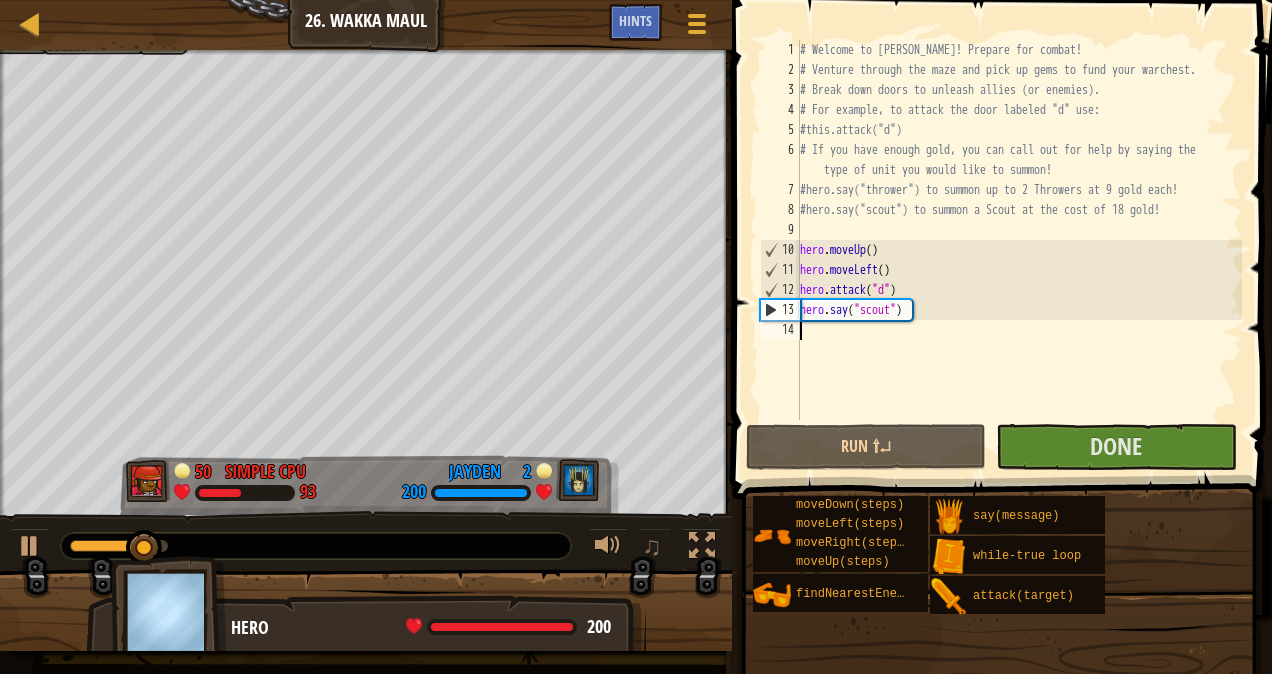 click on "# Welcome to [PERSON_NAME]! Prepare for combat! # Venture through the maze and pick up gems to fund your warchest. # Break down doors to unleash allies (or enemies). # For example, to attack the door labeled "d" use: #this.attack("d") # If you have enough gold, you can call out for help by saying the       type of unit you would like to summon! #hero.say("thrower") to summon up to 2 Throwers at 9 gold each! #hero.say("scout") to summon a Scout at the cost of 18 gold! hero . moveUp ( ) hero . moveLeft ( ) hero . attack ( "d" ) hero . say ( "scout" )" at bounding box center (1019, 250) 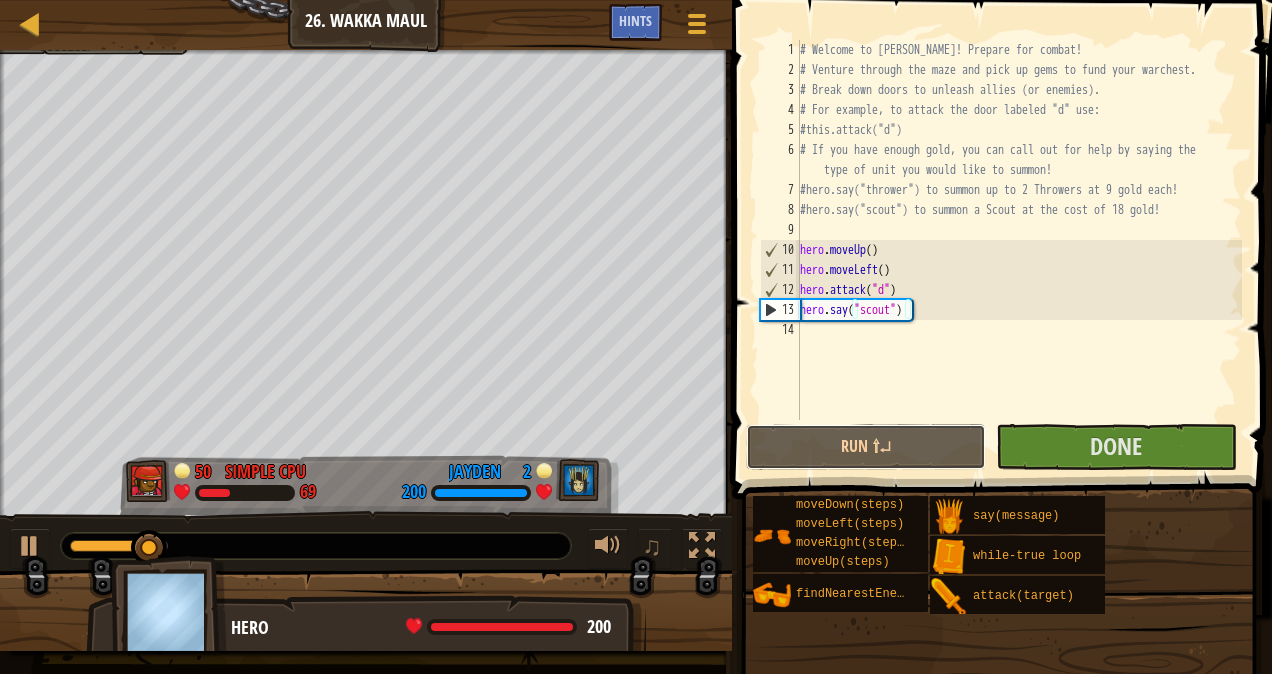 drag, startPoint x: 894, startPoint y: 455, endPoint x: 860, endPoint y: 268, distance: 190.06578 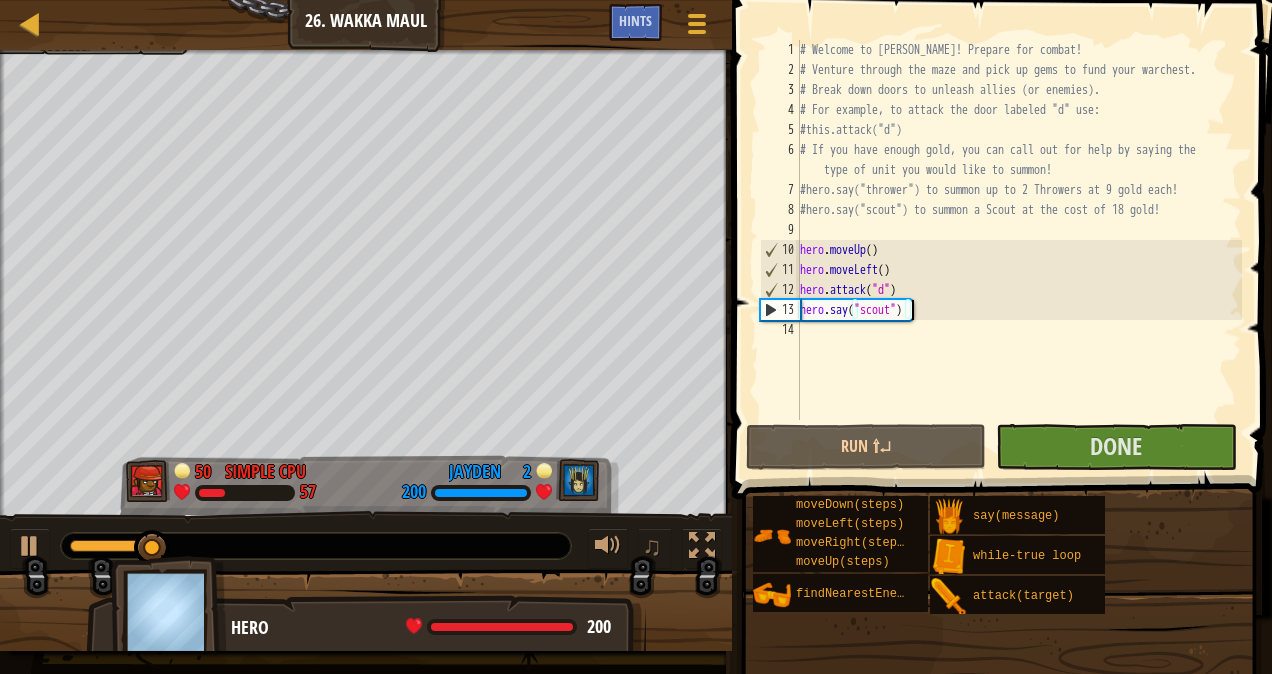 click on "# Welcome to [PERSON_NAME]! Prepare for combat! # Venture through the maze and pick up gems to fund your warchest. # Break down doors to unleash allies (or enemies). # For example, to attack the door labeled "d" use: #this.attack("d") # If you have enough gold, you can call out for help by saying the       type of unit you would like to summon! #hero.say("thrower") to summon up to 2 Throwers at 9 gold each! #hero.say("scout") to summon a Scout at the cost of 18 gold! hero . moveUp ( ) hero . moveLeft ( ) hero . attack ( "d" ) hero . say ( "scout" )" at bounding box center [1019, 250] 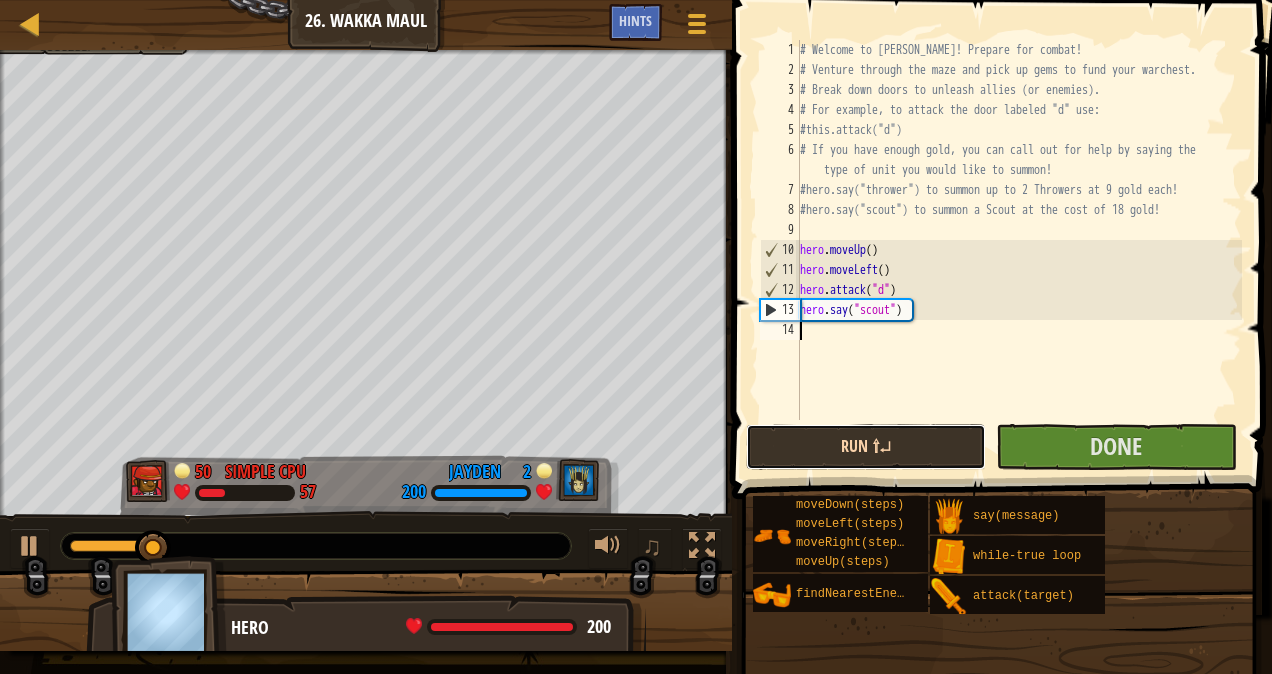 click on "Run ⇧↵" at bounding box center (866, 447) 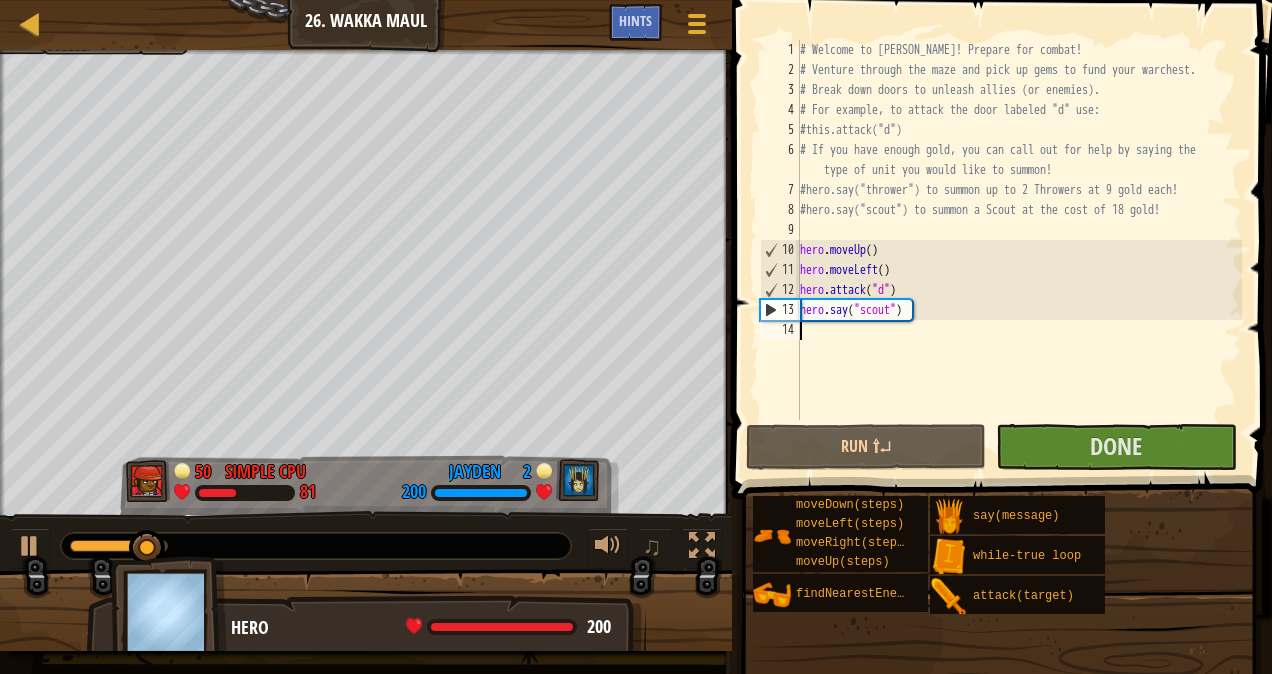 click on "# Welcome to [PERSON_NAME]! Prepare for combat! # Venture through the maze and pick up gems to fund your warchest. # Break down doors to unleash allies (or enemies). # For example, to attack the door labeled "d" use: #this.attack("d") # If you have enough gold, you can call out for help by saying the       type of unit you would like to summon! #hero.say("thrower") to summon up to 2 Throwers at 9 gold each! #hero.say("scout") to summon a Scout at the cost of 18 gold! hero . moveUp ( ) hero . moveLeft ( ) hero . attack ( "d" ) hero . say ( "scout" )" at bounding box center [1019, 250] 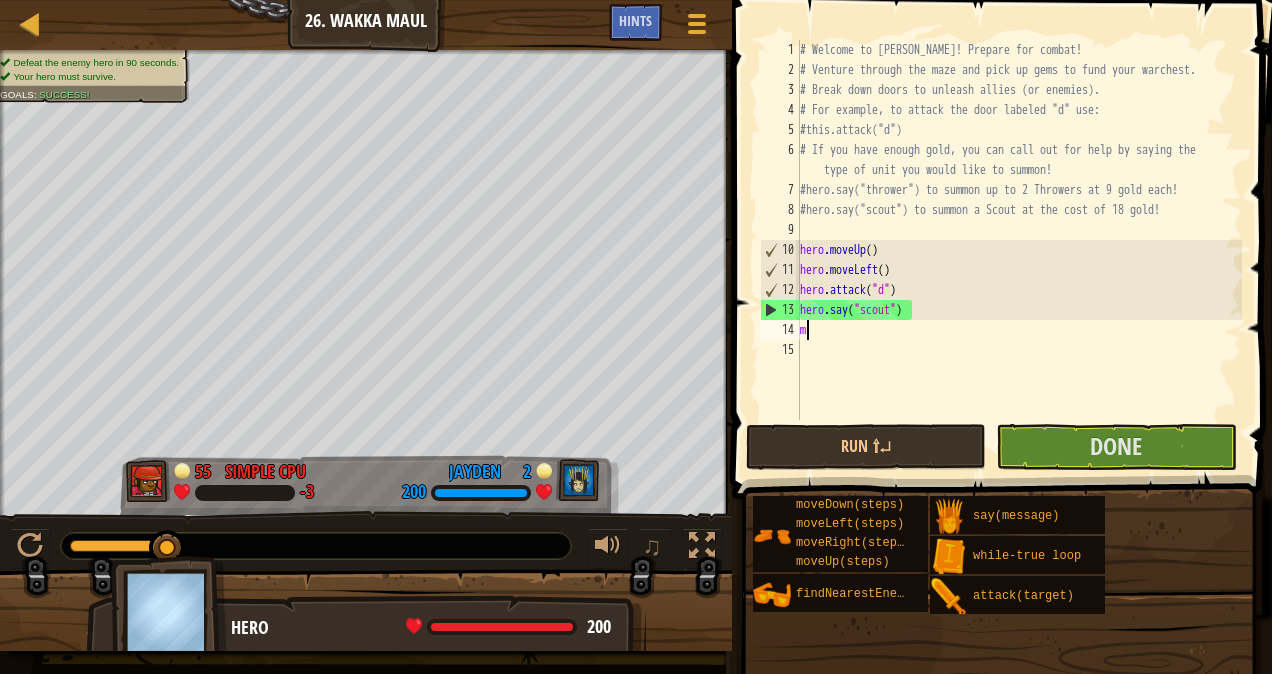 scroll, scrollTop: 9, scrollLeft: 0, axis: vertical 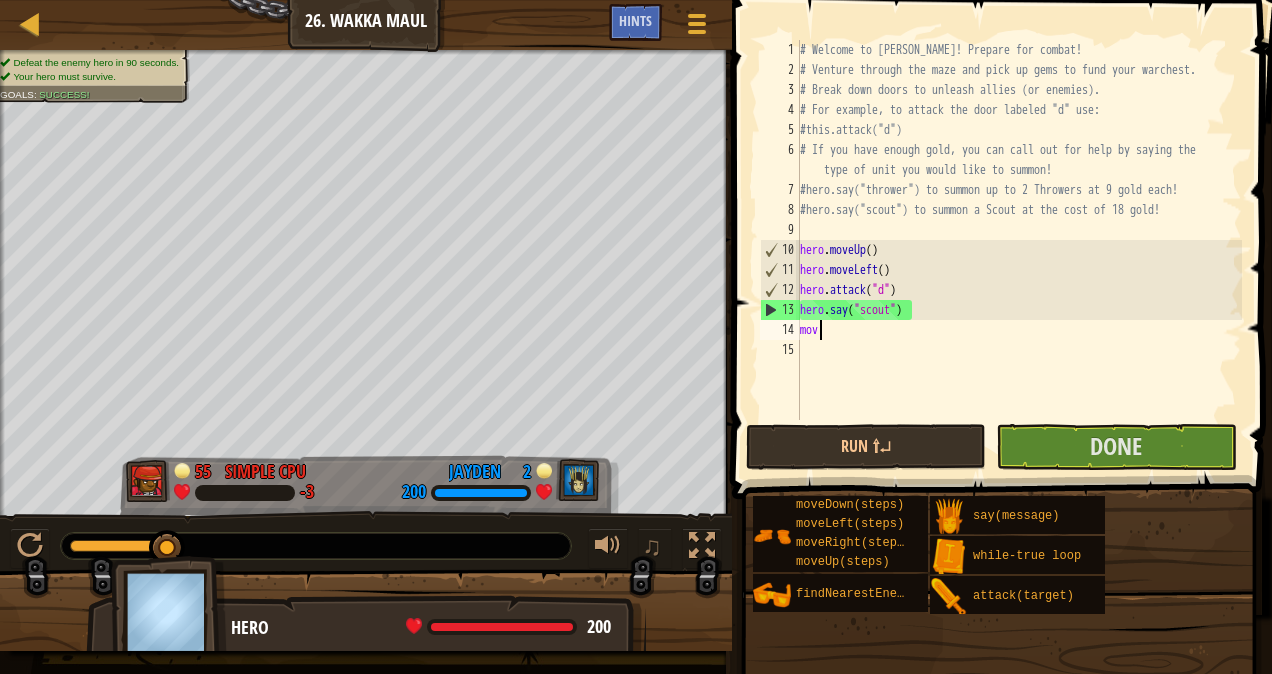 type on "m" 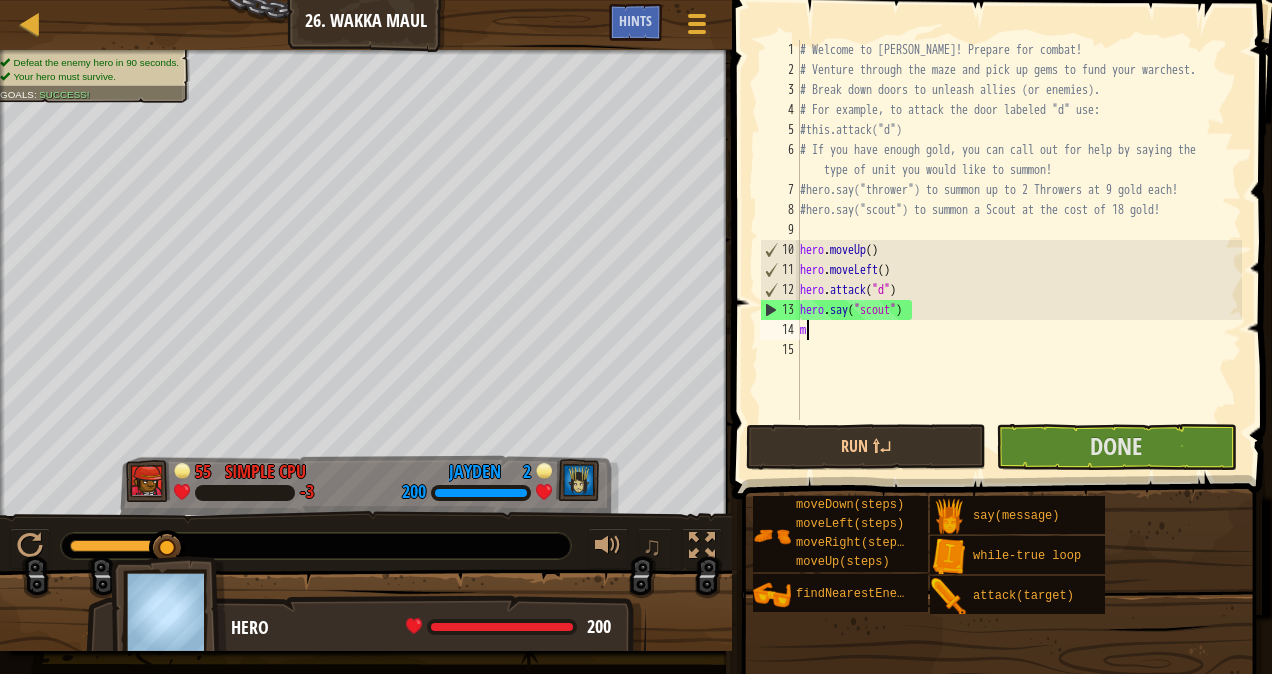 type 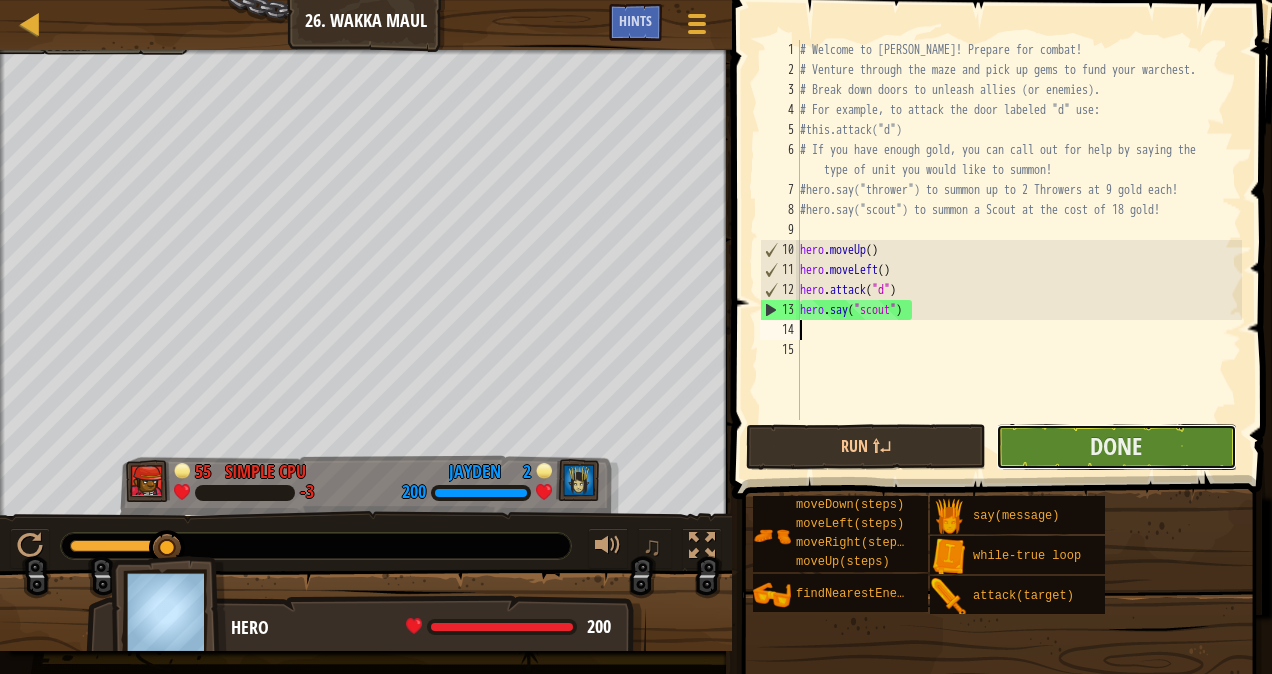 click on "Done" at bounding box center (1116, 447) 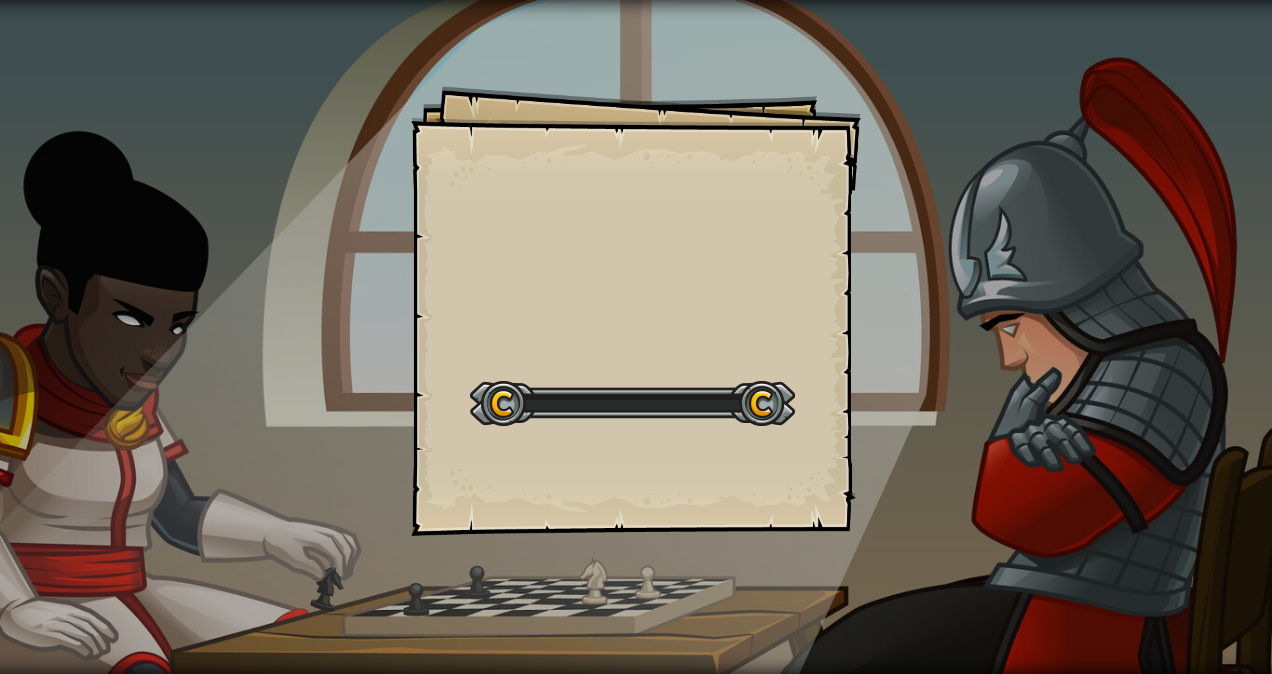 scroll, scrollTop: 0, scrollLeft: 0, axis: both 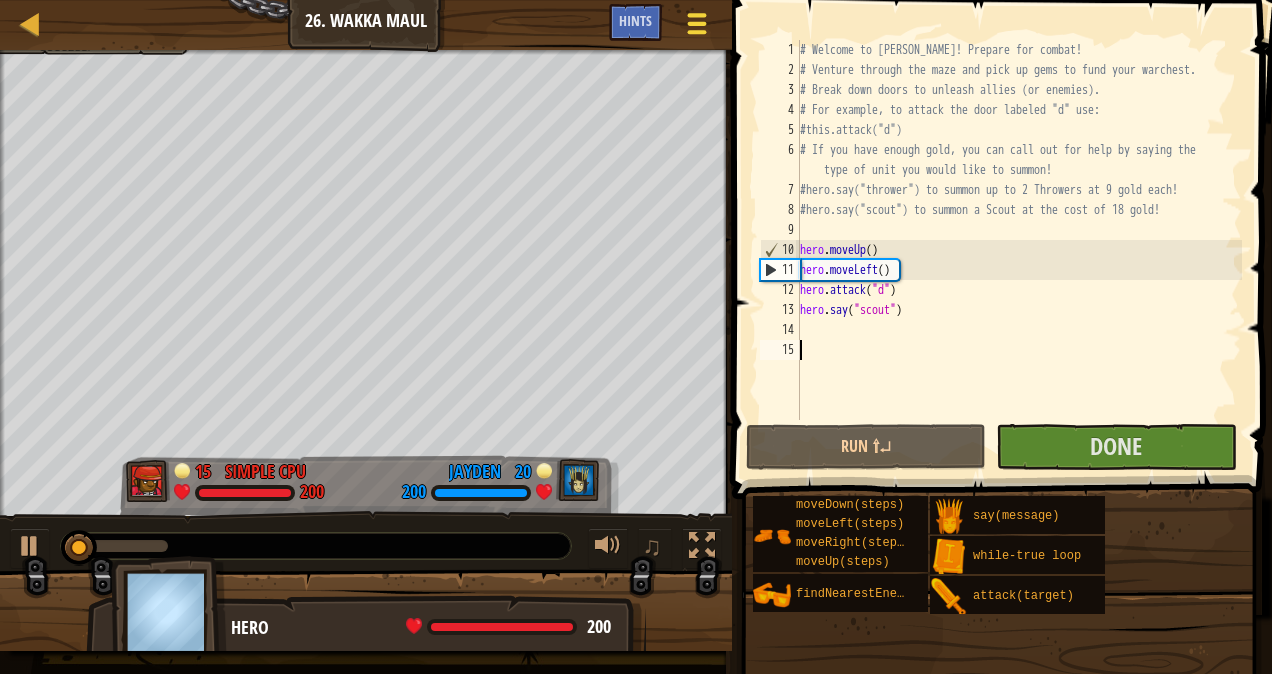 click on "Game Menu" at bounding box center (696, 27) 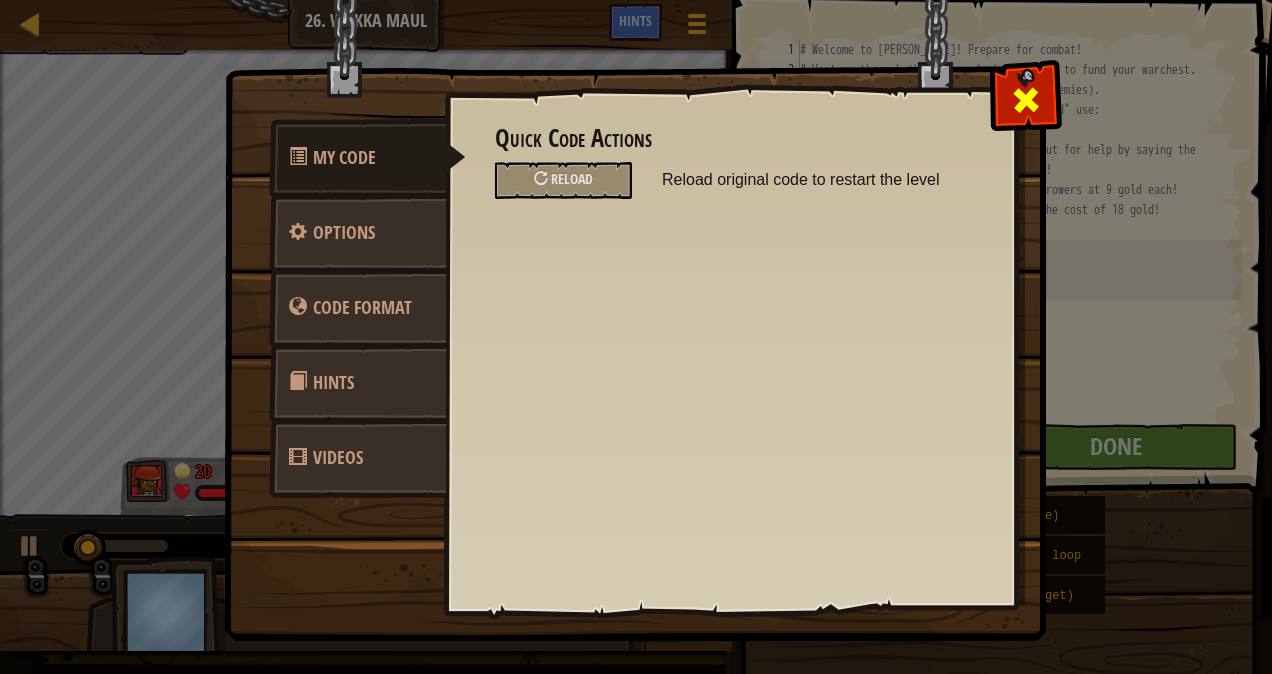 click at bounding box center (1026, 100) 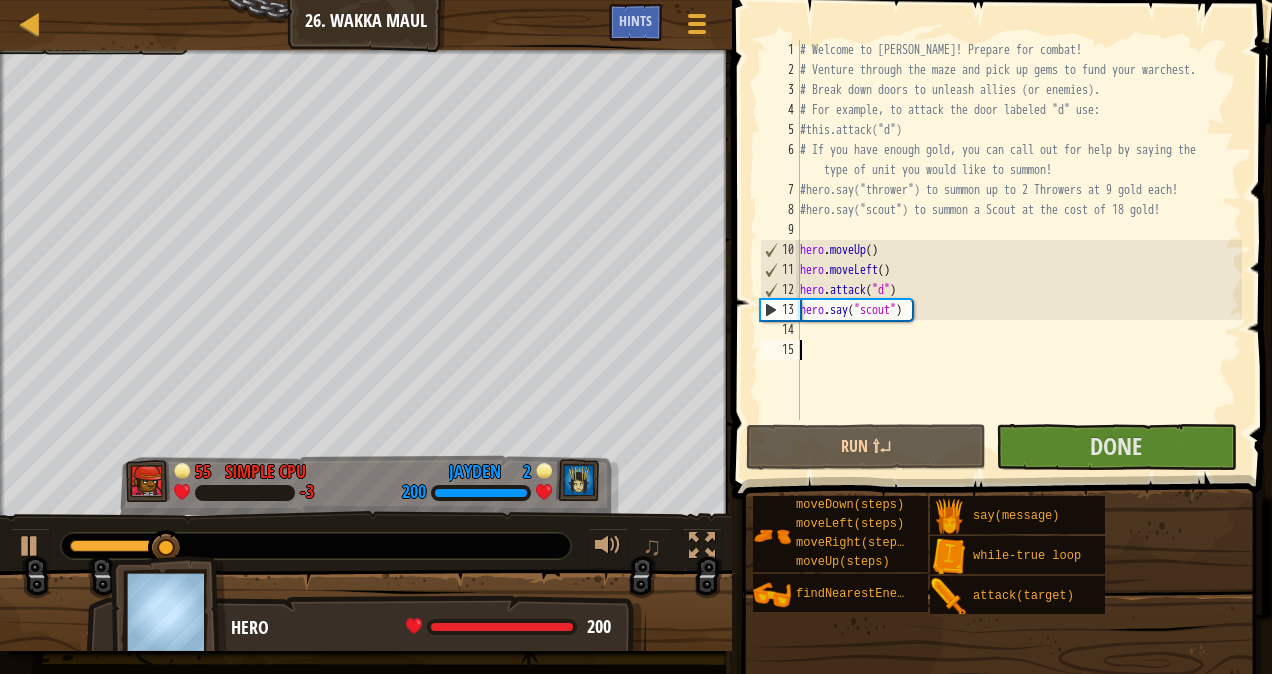 click on "# Welcome to [PERSON_NAME]! Prepare for combat! # Venture through the maze and pick up gems to fund your warchest. # Break down doors to unleash allies (or enemies). # For example, to attack the door labeled "d" use: #this.attack("d") # If you have enough gold, you can call out for help by saying the       type of unit you would like to summon! #hero.say("thrower") to summon up to 2 Throwers at 9 gold each! #hero.say("scout") to summon a Scout at the cost of 18 gold! hero . moveUp ( ) hero . moveLeft ( ) hero . attack ( "d" ) hero . say ( "scout" )" at bounding box center (1019, 250) 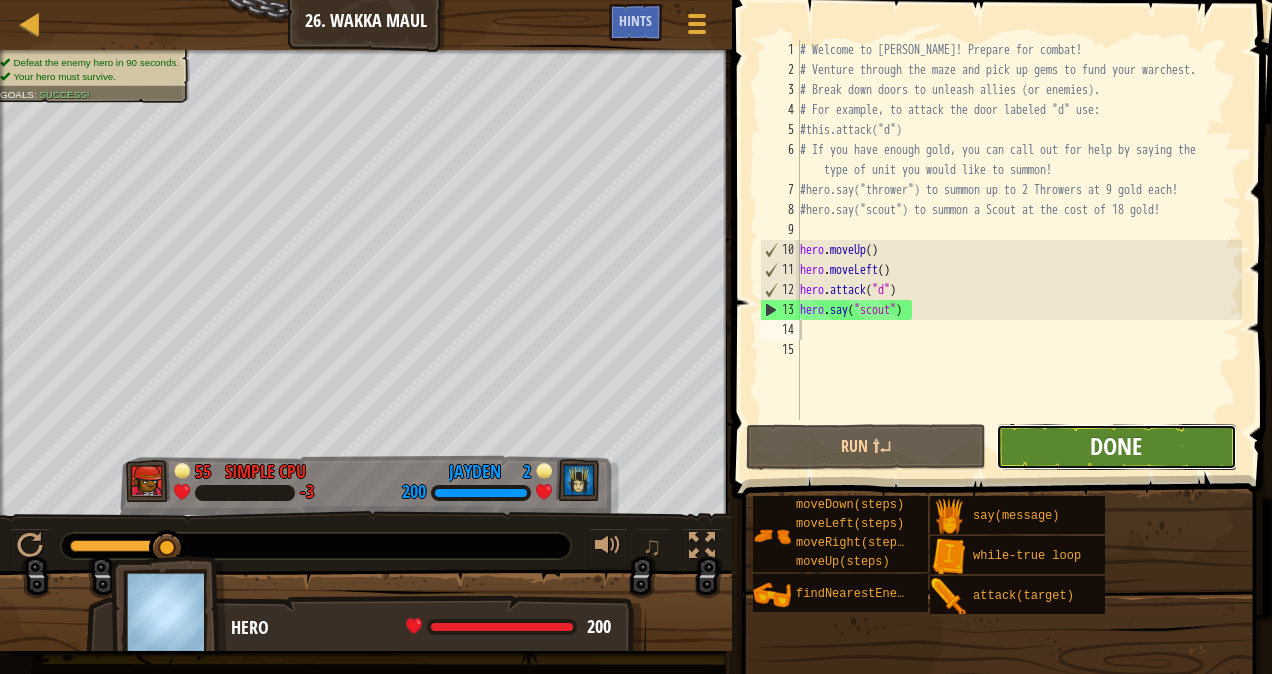 click on "Done" at bounding box center [1116, 446] 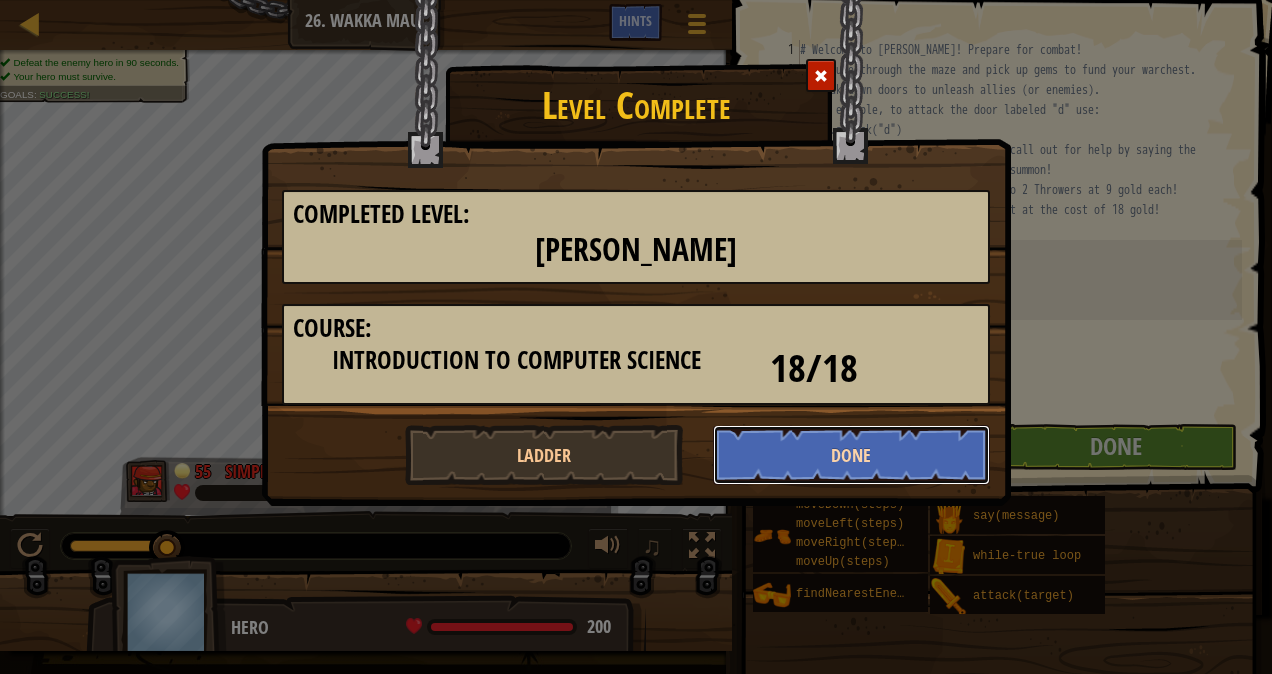 click on "Done" at bounding box center (852, 455) 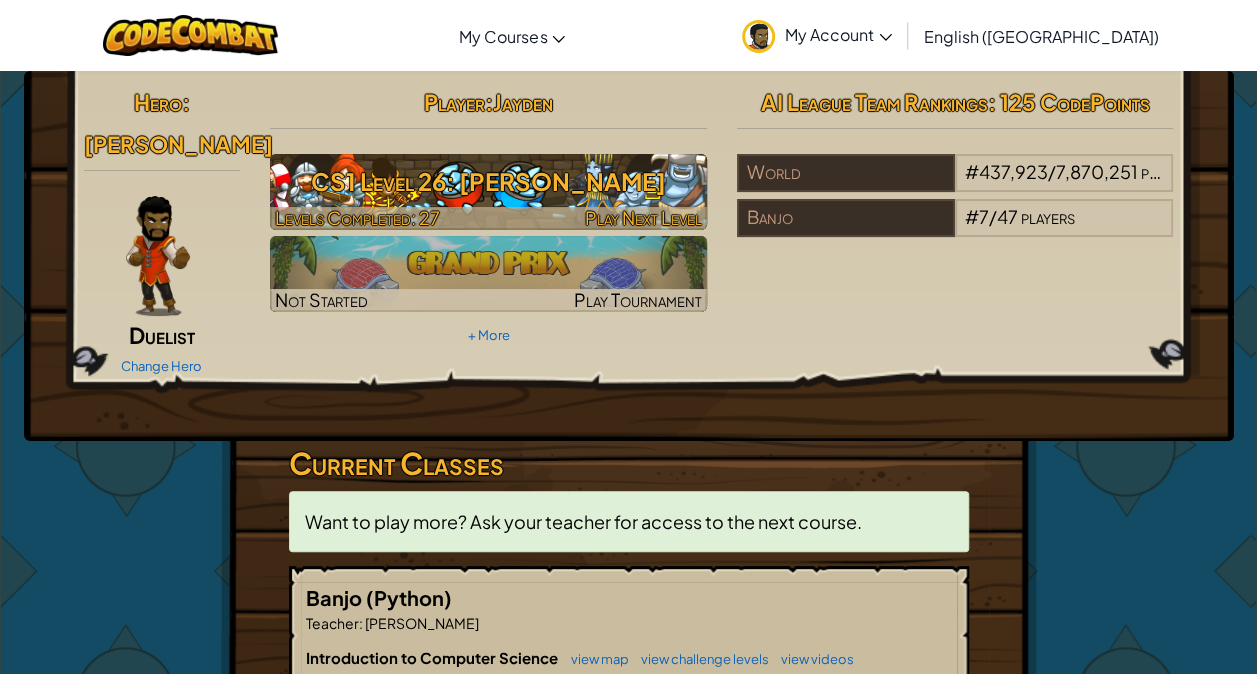 click on "Play Next Level" at bounding box center (643, 217) 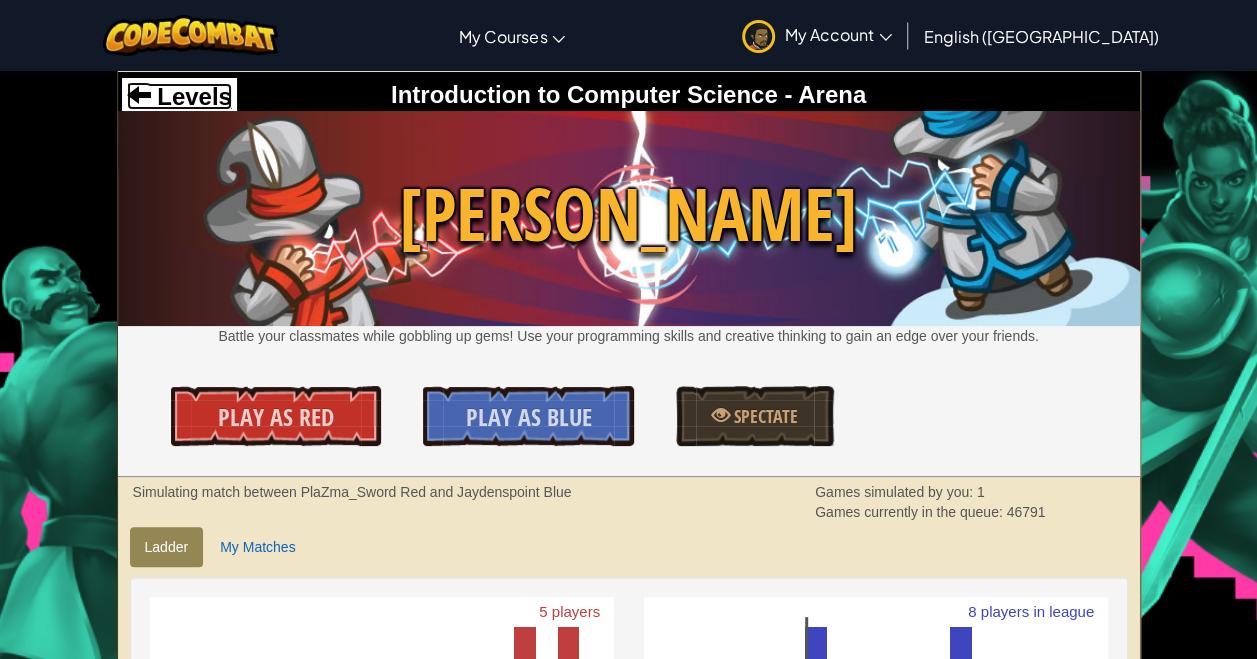 click on "Levels" at bounding box center [191, 96] 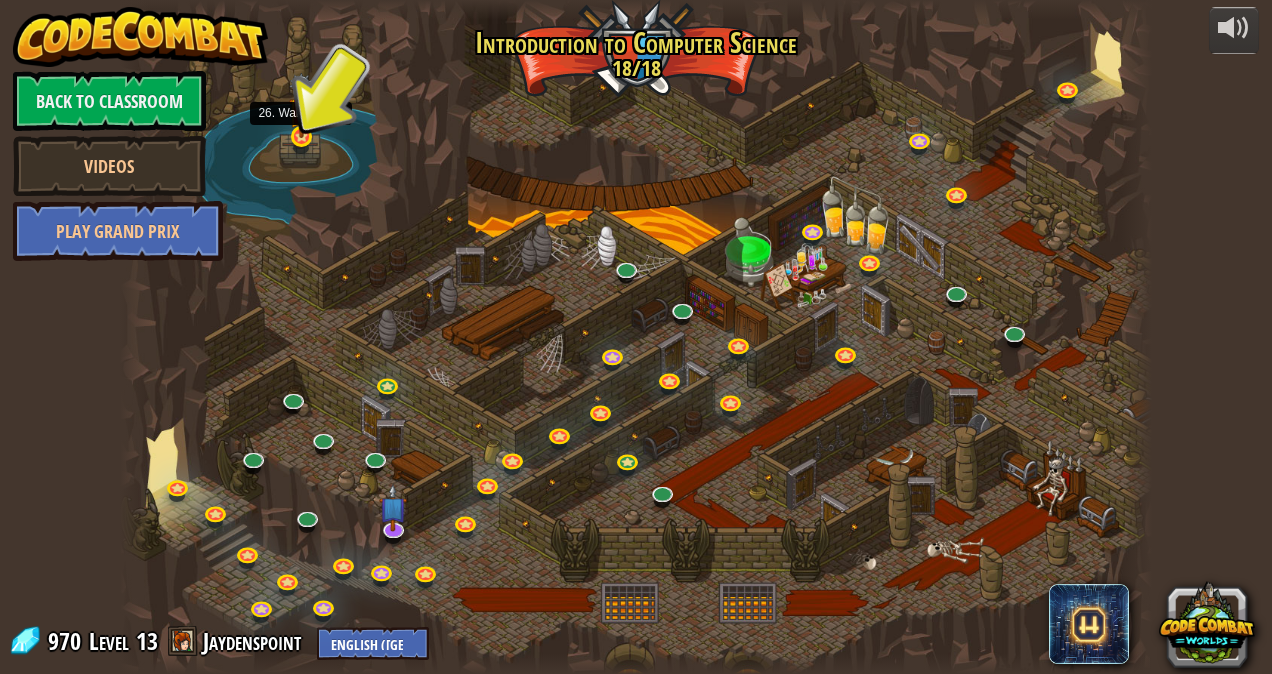 click at bounding box center [301, 136] 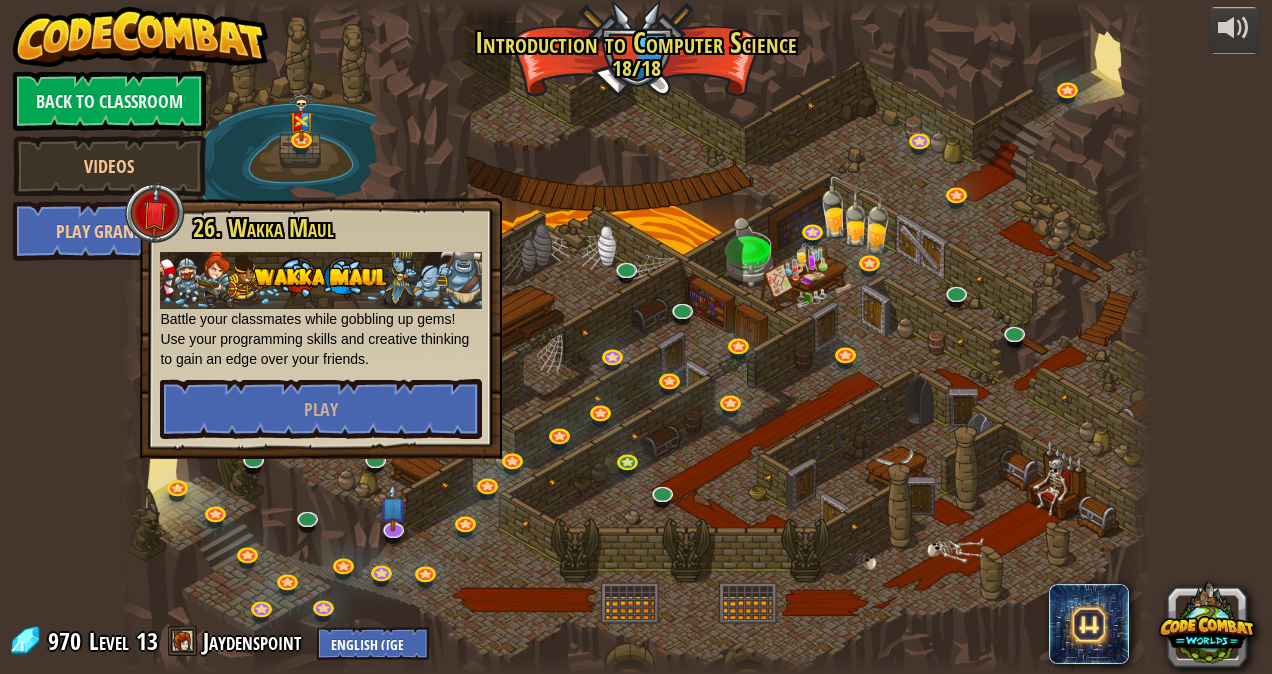 click at bounding box center (635, 337) 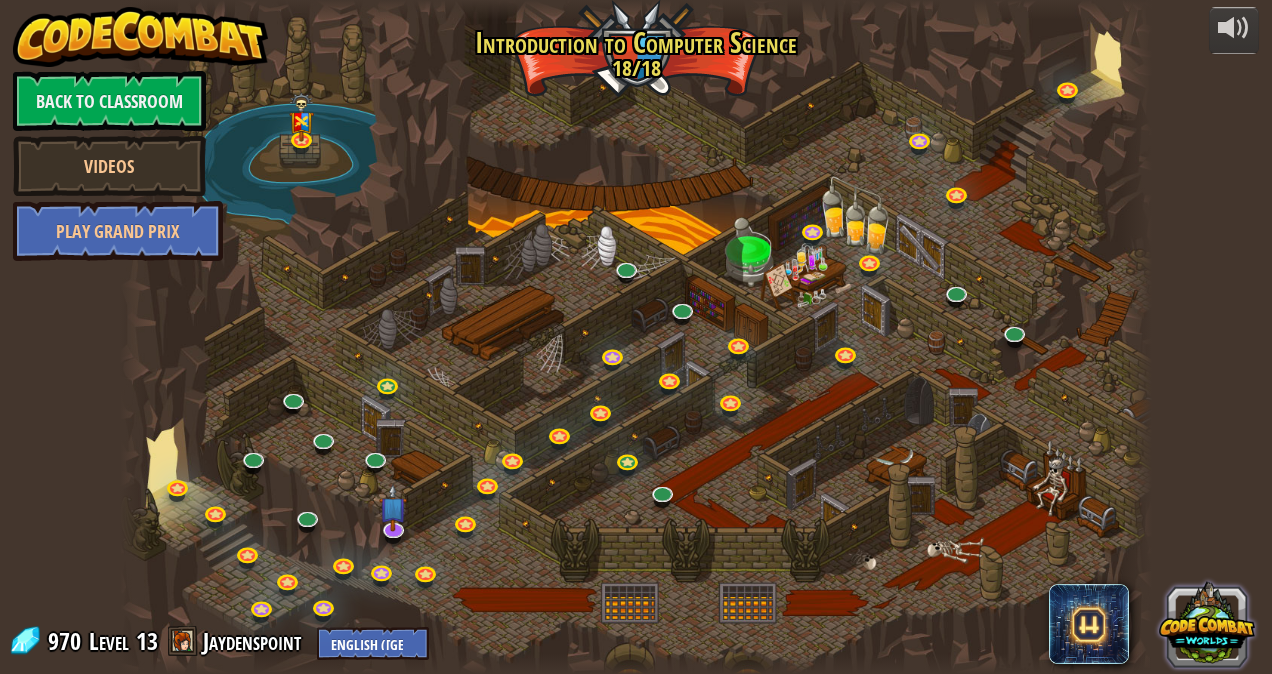 click at bounding box center (1207, 624) 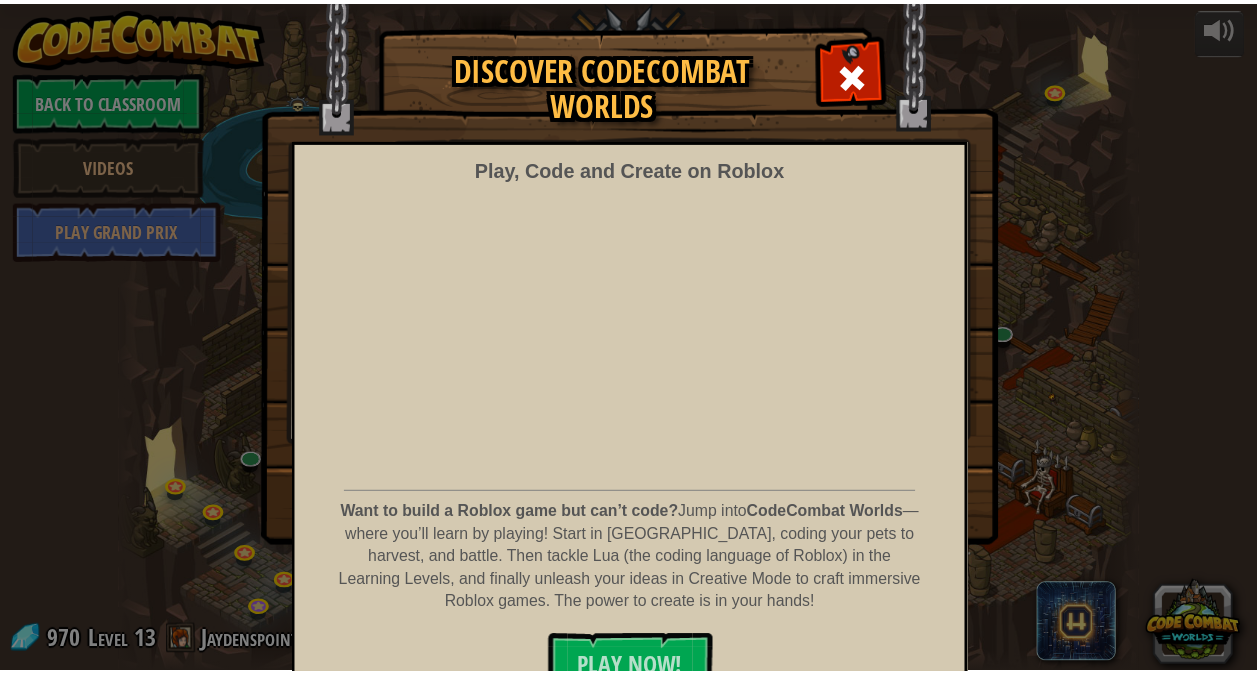 scroll, scrollTop: 70, scrollLeft: 0, axis: vertical 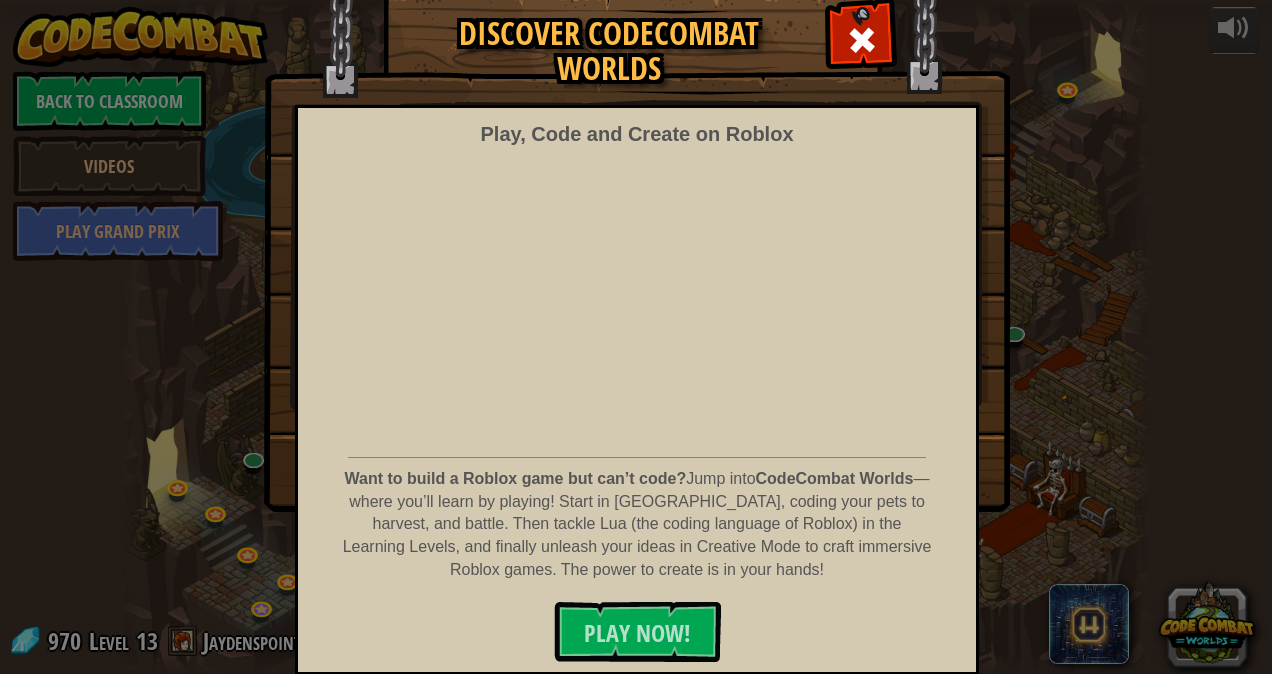 click on "Discover CodeCombat Worlds Play, Code and Create on Roblox Want to build a Roblox game but can’t code?  Jump into  CodeCombat Worlds  — where you’ll learn by playing! Start in Rift Village, coding your pets to harvest, and battle. Then tackle Lua (the coding language of Roblox) in the Learning Levels, and finally unleash your ideas in Creative Mode to craft immersive Roblox games. The power to create is in your hands!
PLAY NOW!" at bounding box center (636, 250) 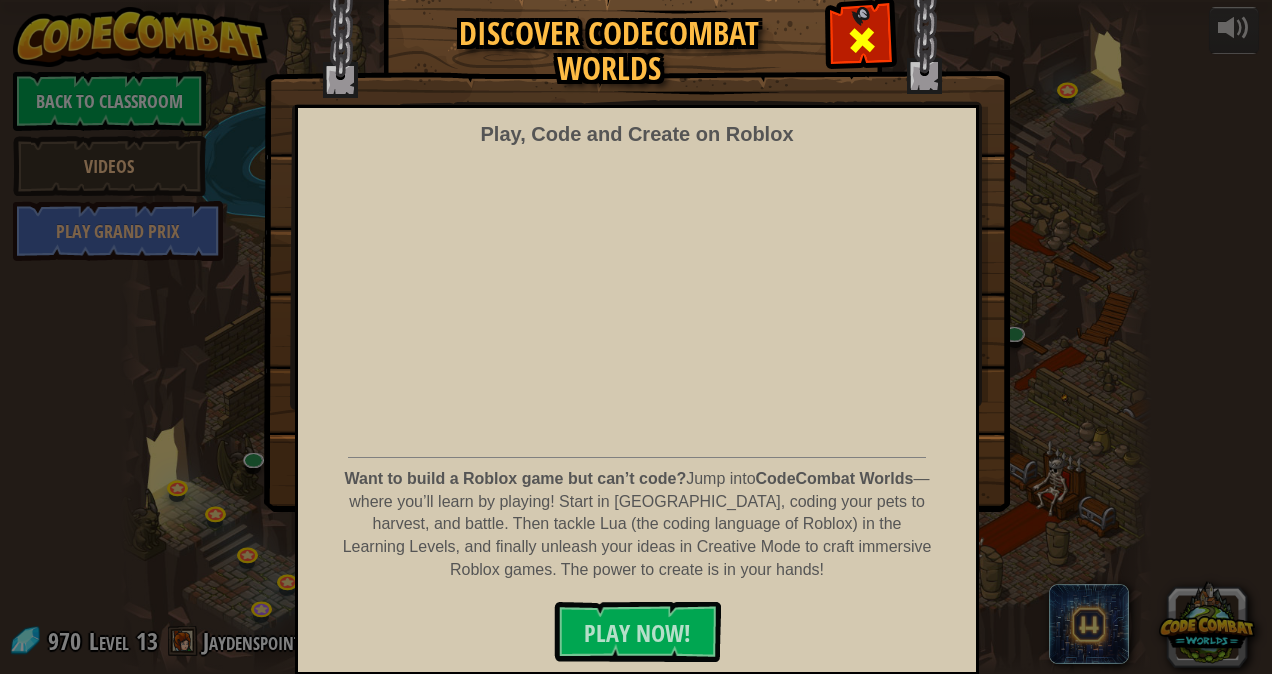click at bounding box center [862, 40] 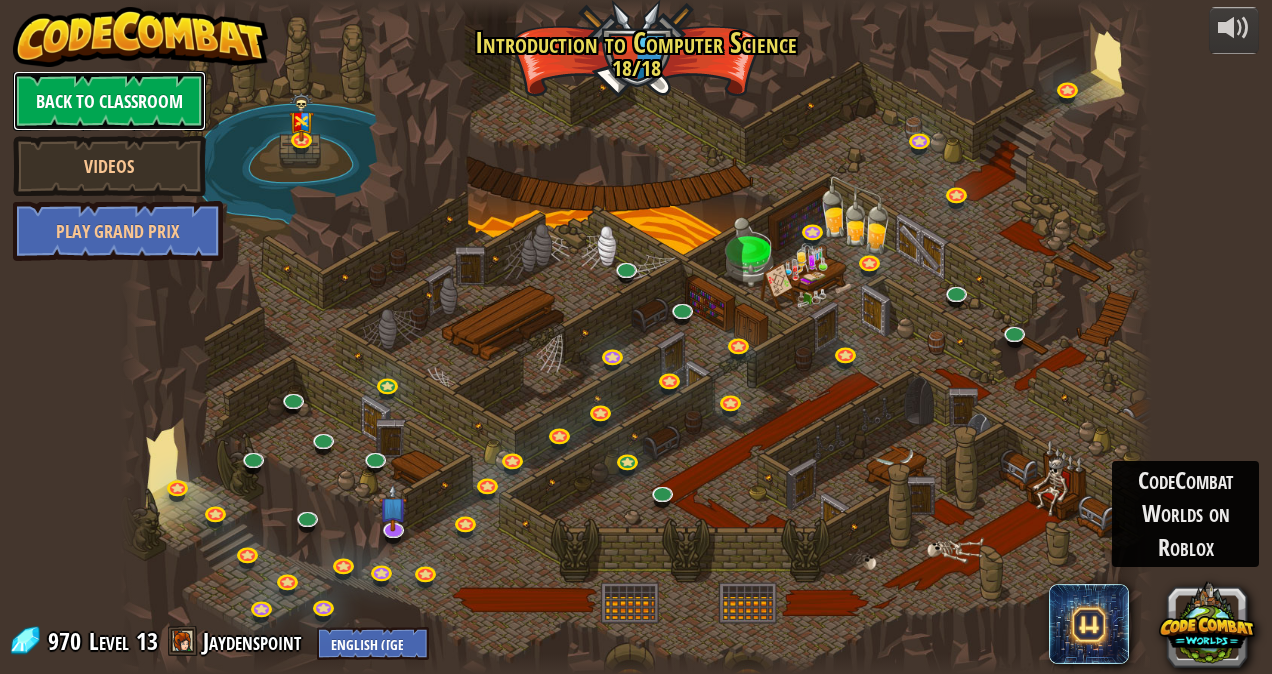 click on "Back to Classroom" at bounding box center (109, 101) 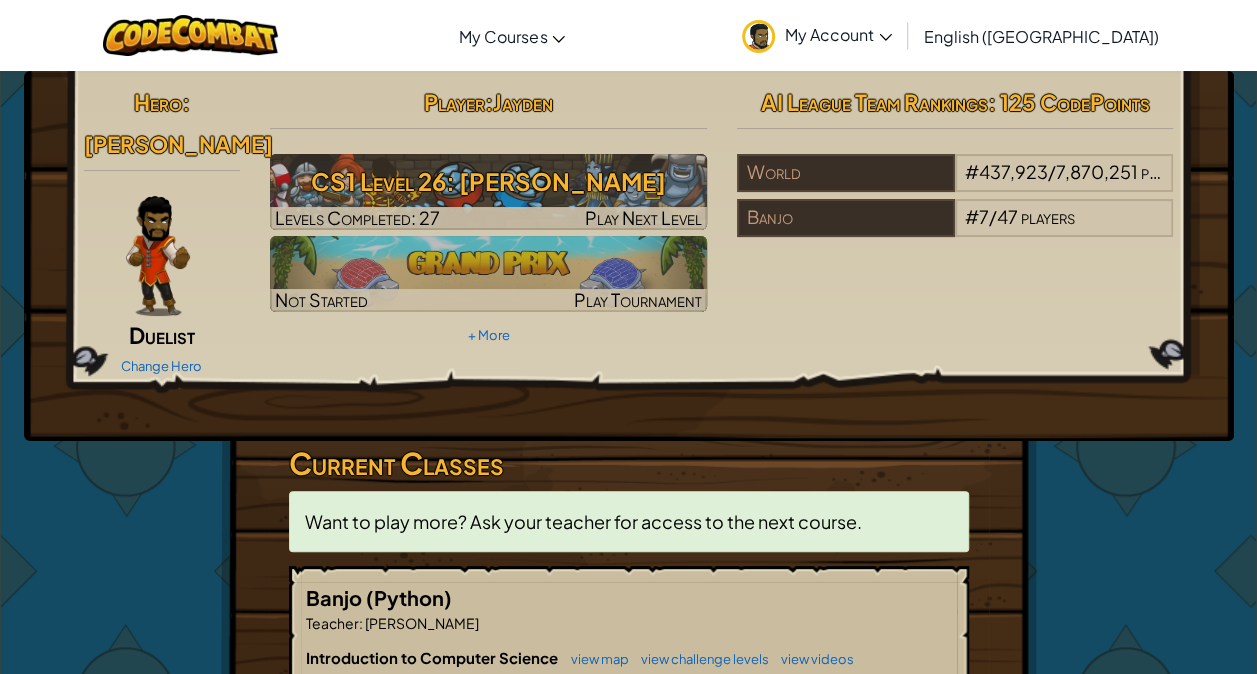 click on "Hero :  Alejandro Duelist Change Hero Player :  Jayden CS1 Level 26: Wakka Maul Levels Completed: 27 Play Next Level Not Started Play Tournament + More AI League Team Rankings : 125 CodePoints World # 437,923  /  7,870,251   players Banjo # 7  /  47   players" at bounding box center (629, 256) 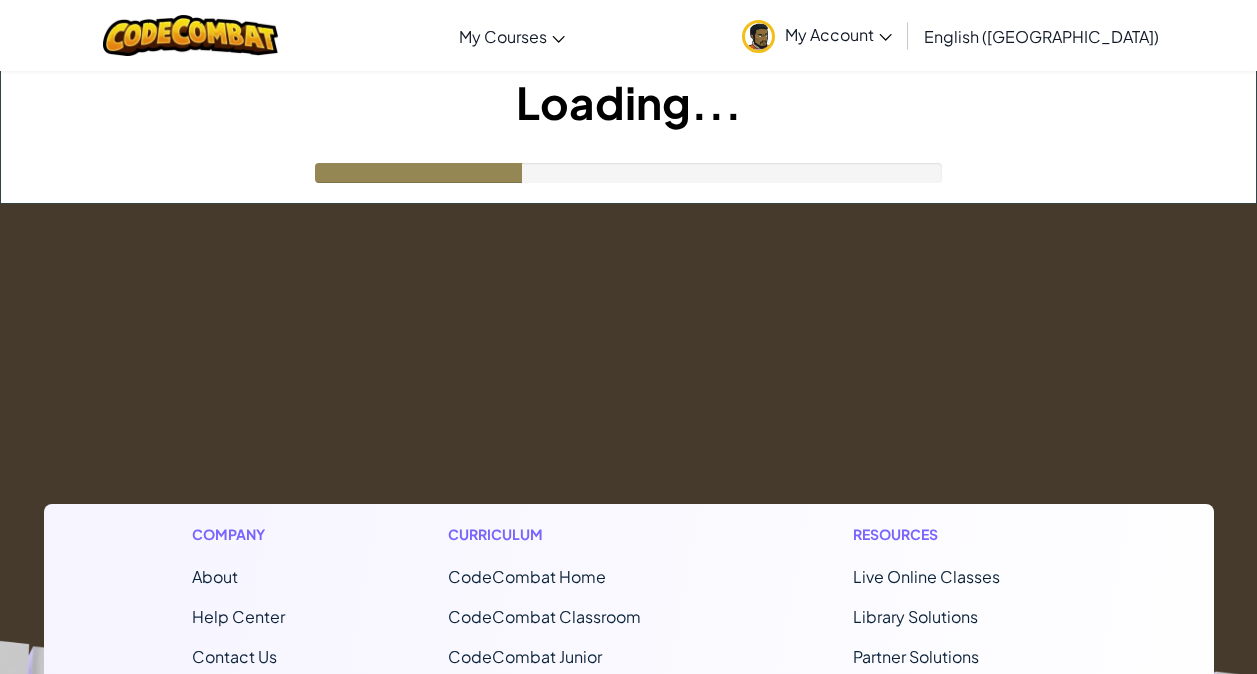 scroll, scrollTop: 0, scrollLeft: 0, axis: both 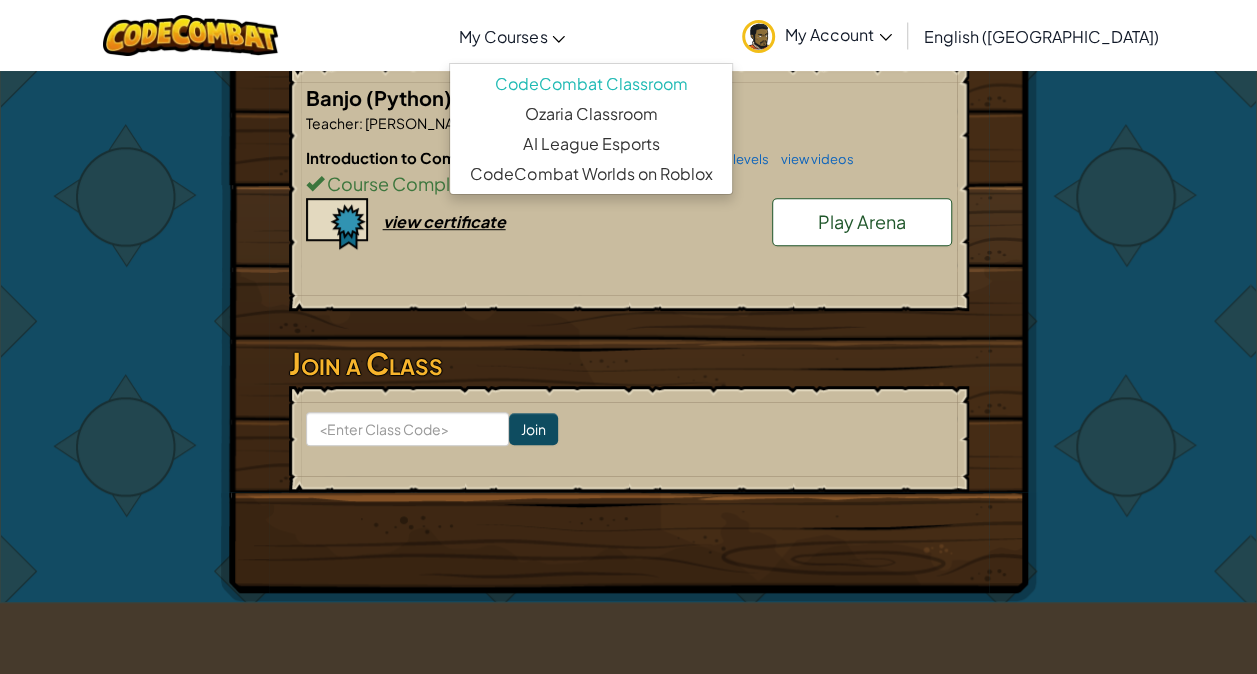 click on "My Courses" at bounding box center [512, 36] 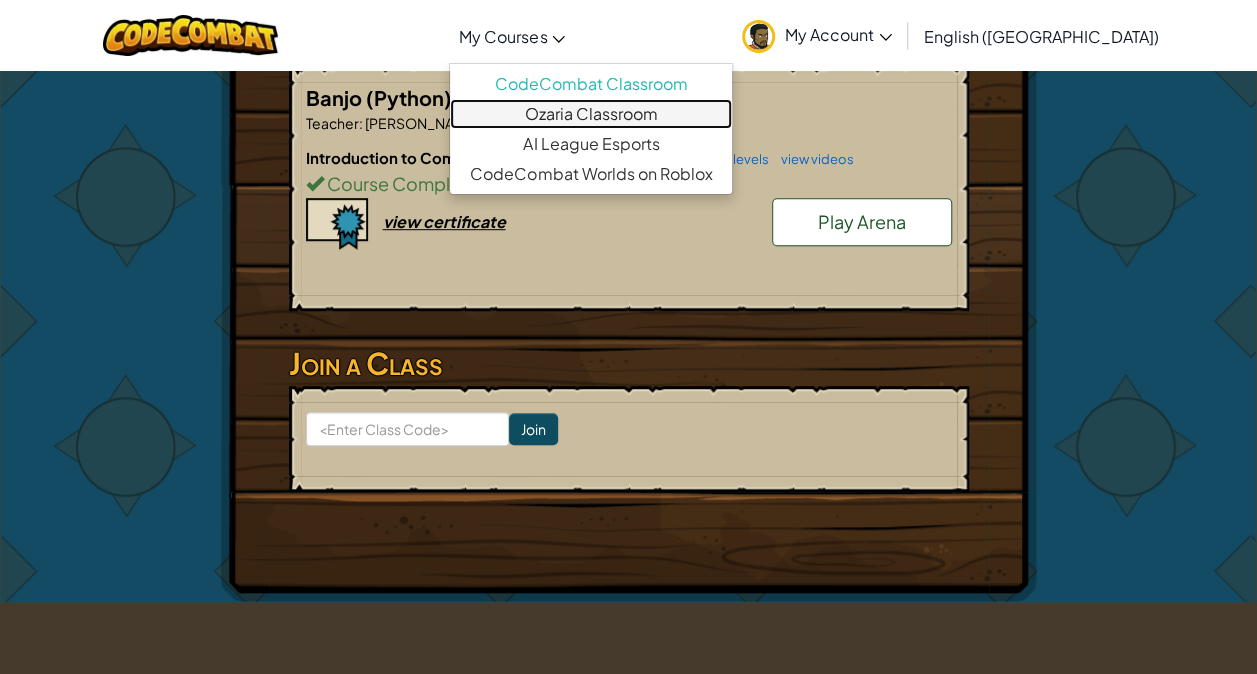 click on "Ozaria Classroom" at bounding box center (591, 114) 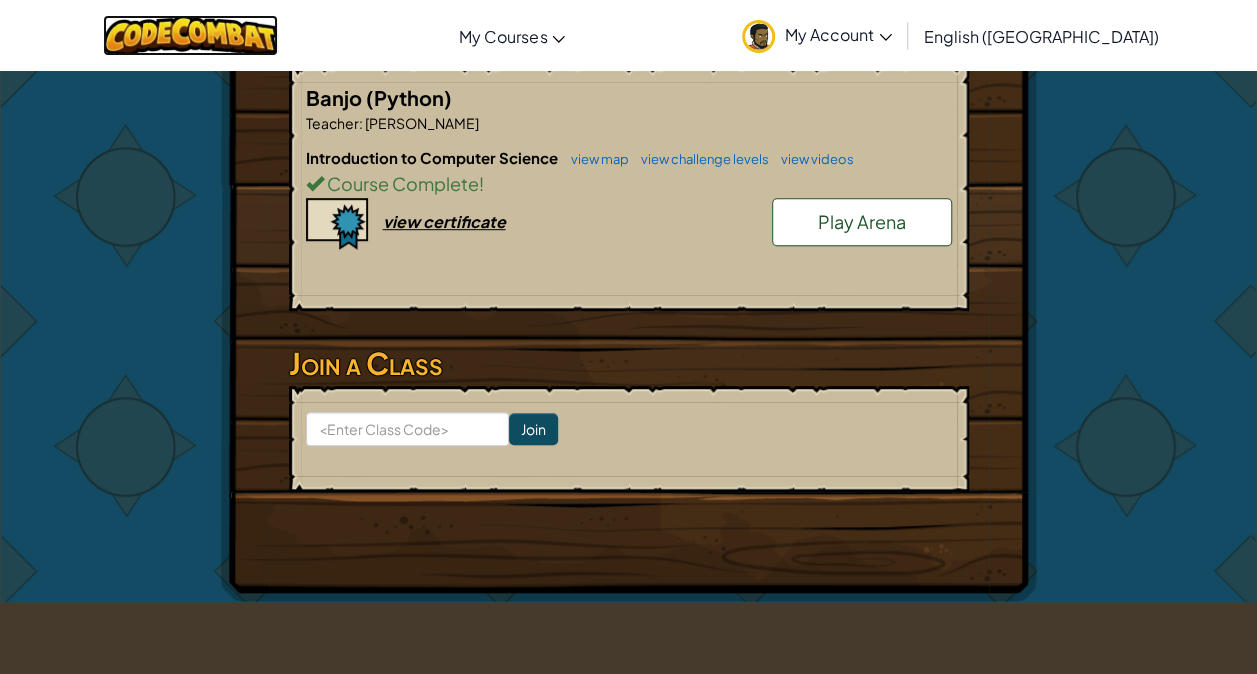click at bounding box center (190, 35) 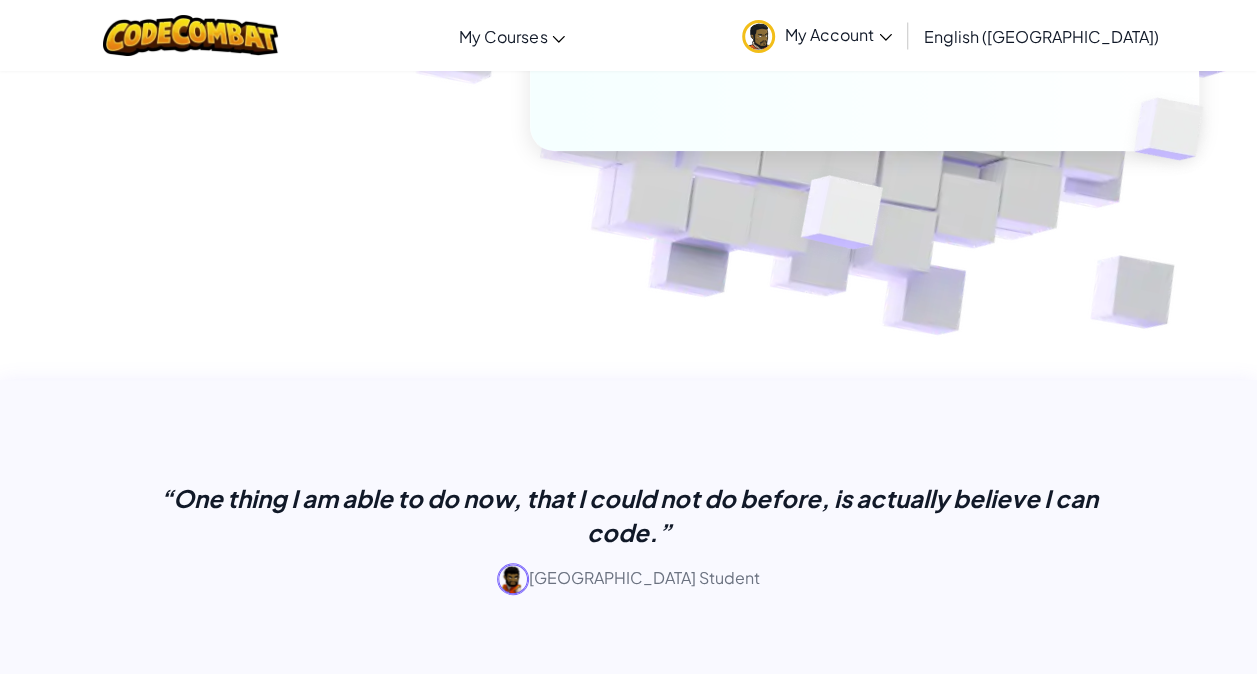 scroll, scrollTop: 0, scrollLeft: 0, axis: both 